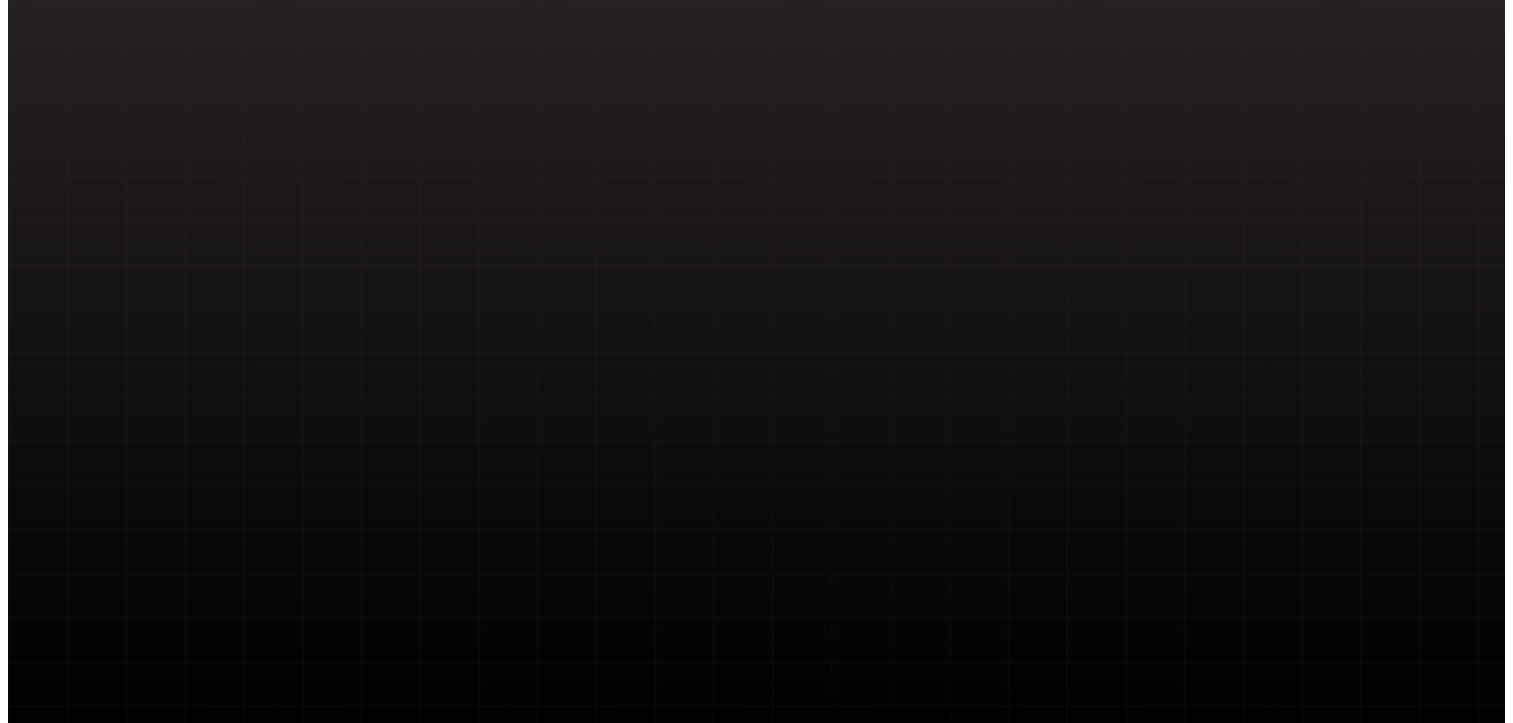 scroll, scrollTop: 0, scrollLeft: 0, axis: both 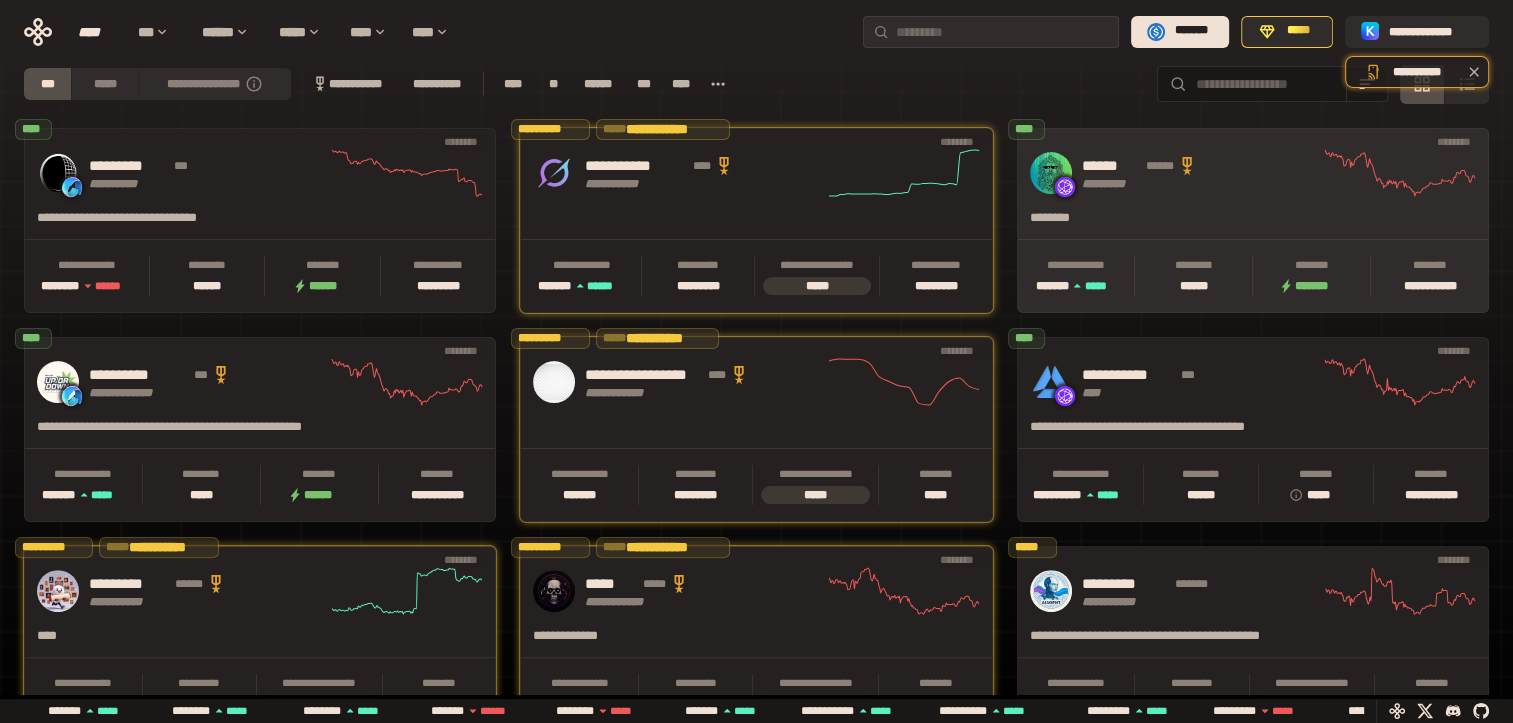 click on "[FIRST] [LAST]    [EMAIL]" at bounding box center [1201, 173] 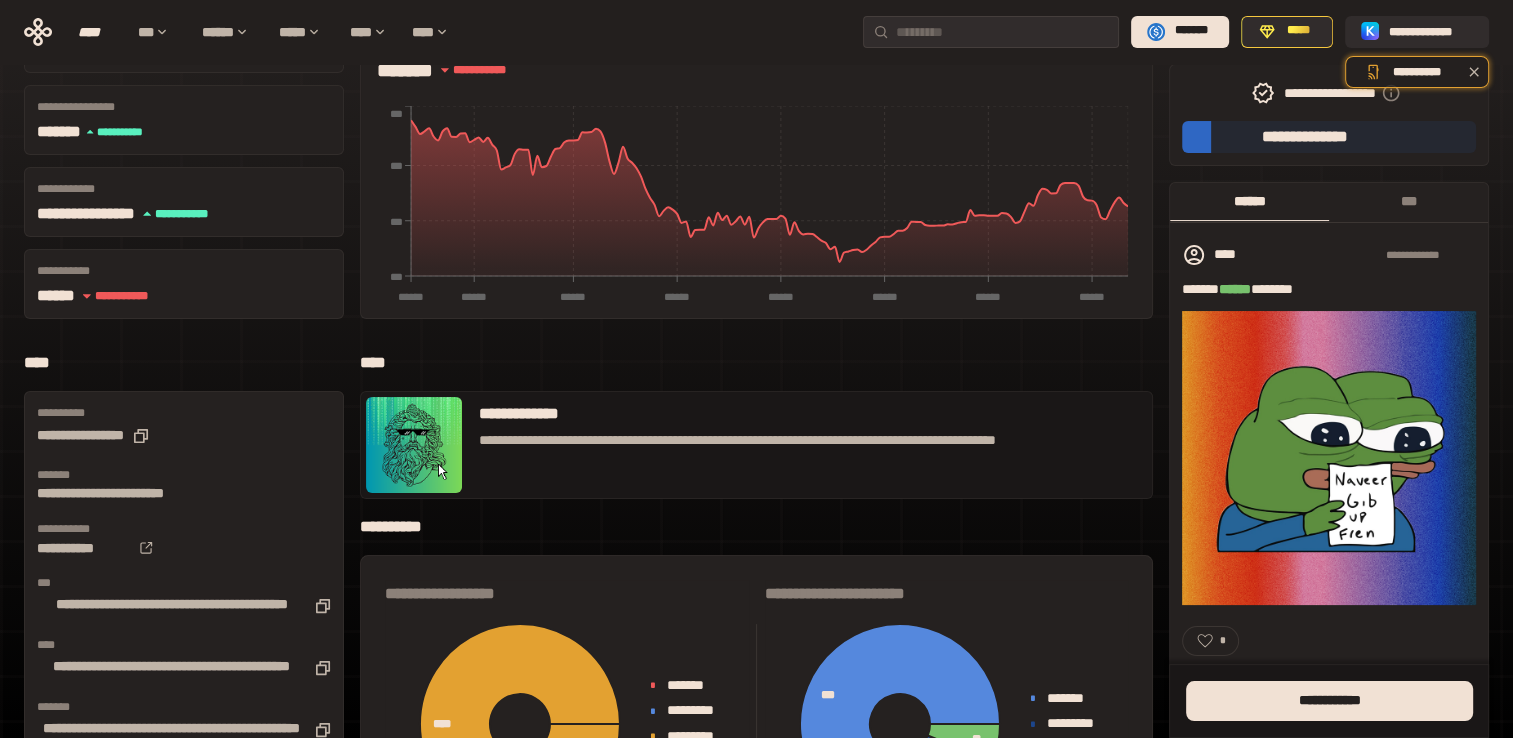 scroll, scrollTop: 0, scrollLeft: 0, axis: both 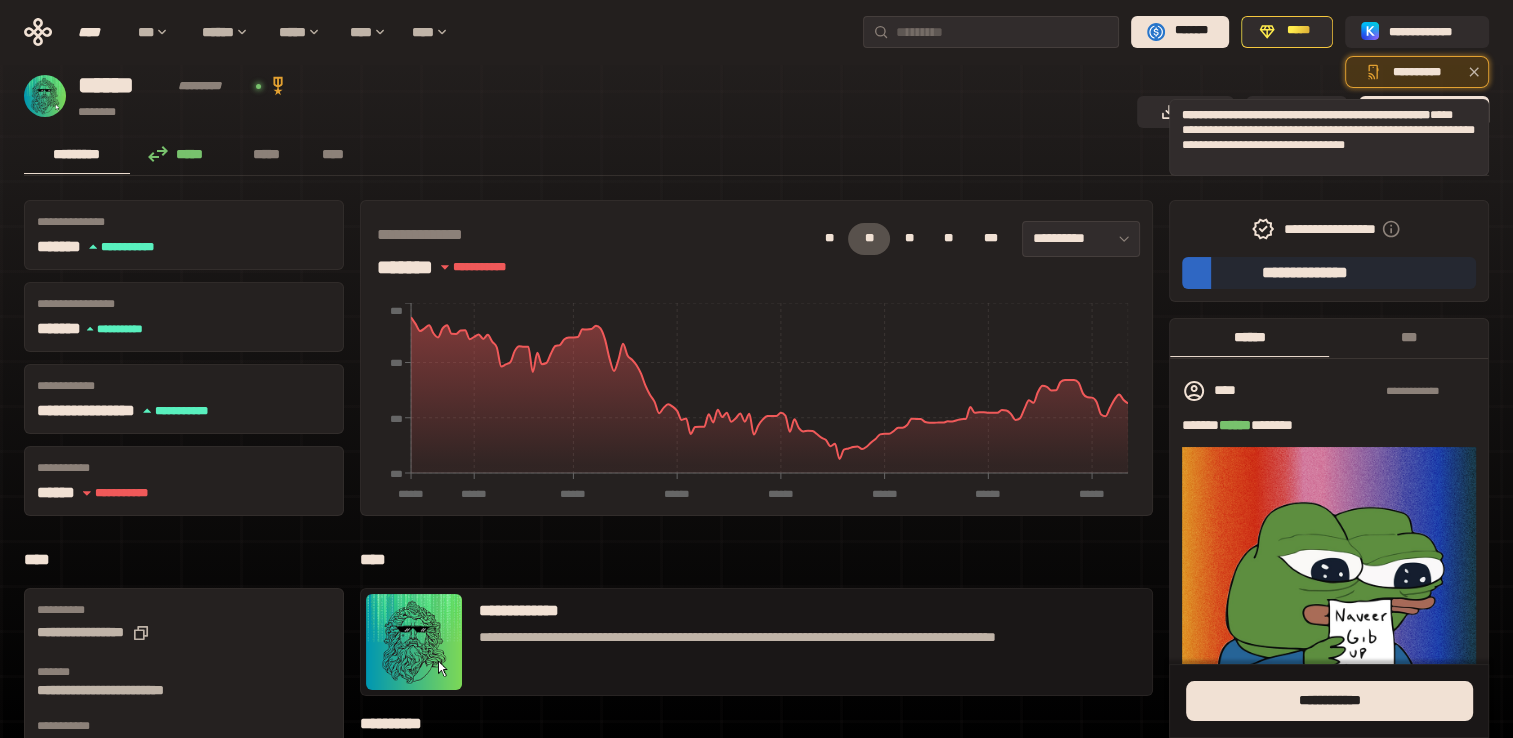 click 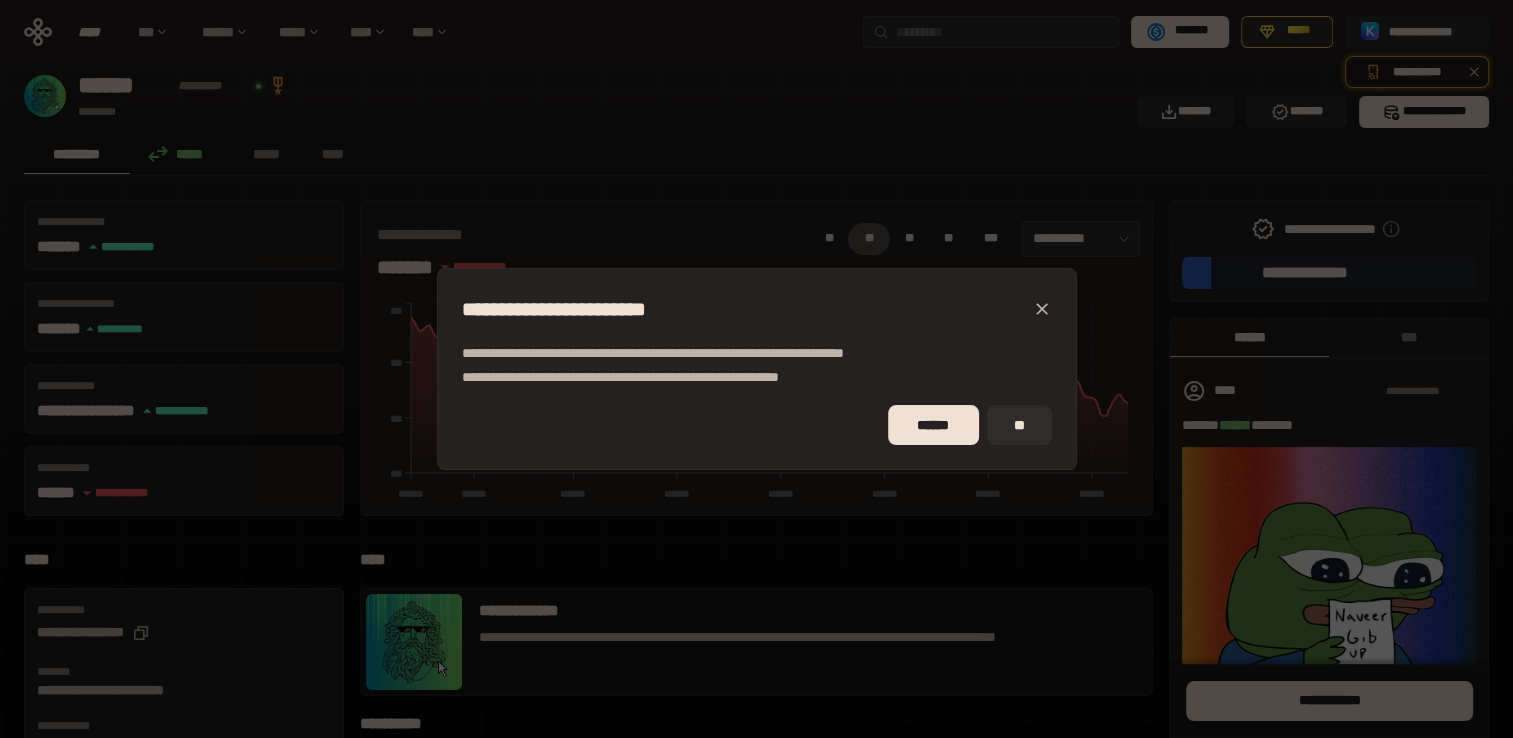 click 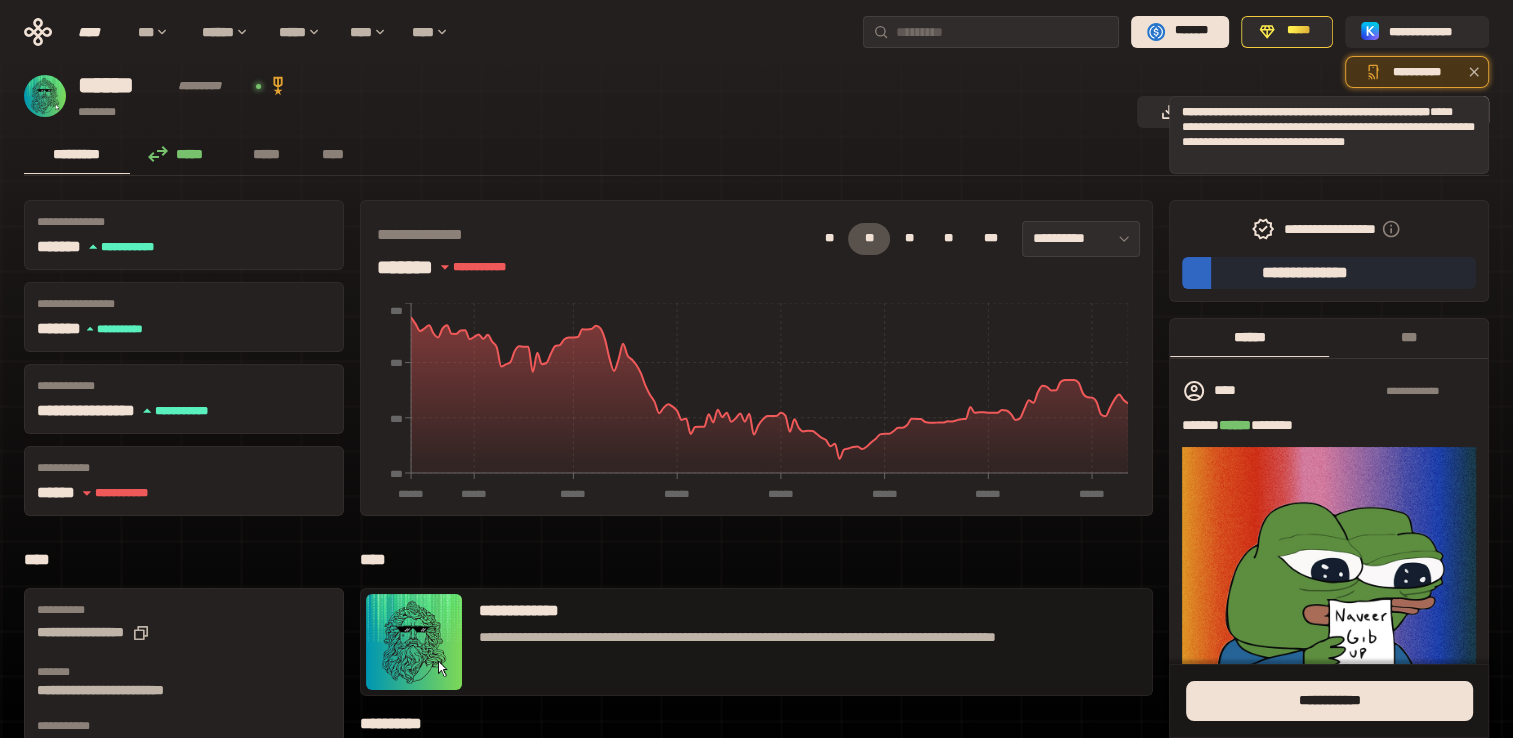 click 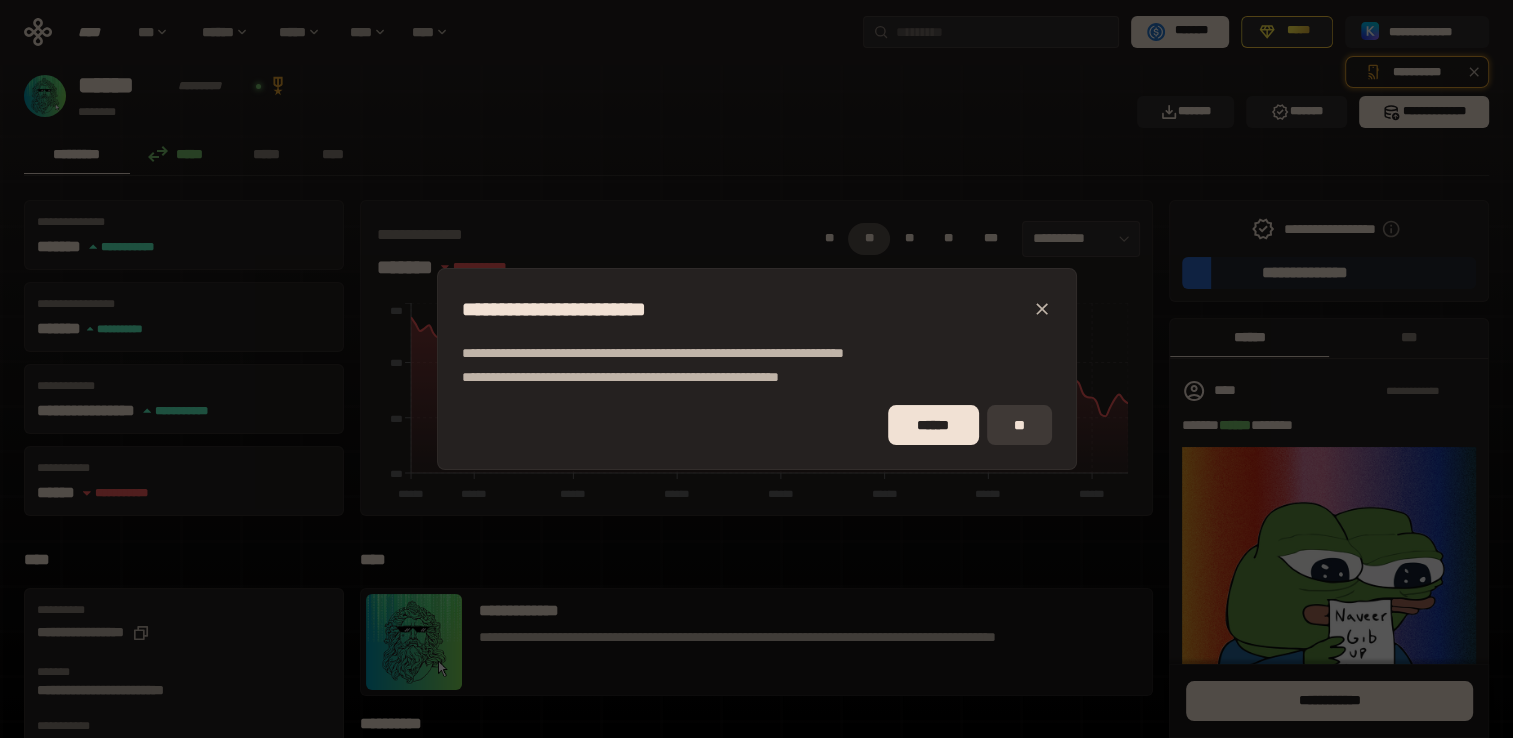 click on "**" at bounding box center [1019, 425] 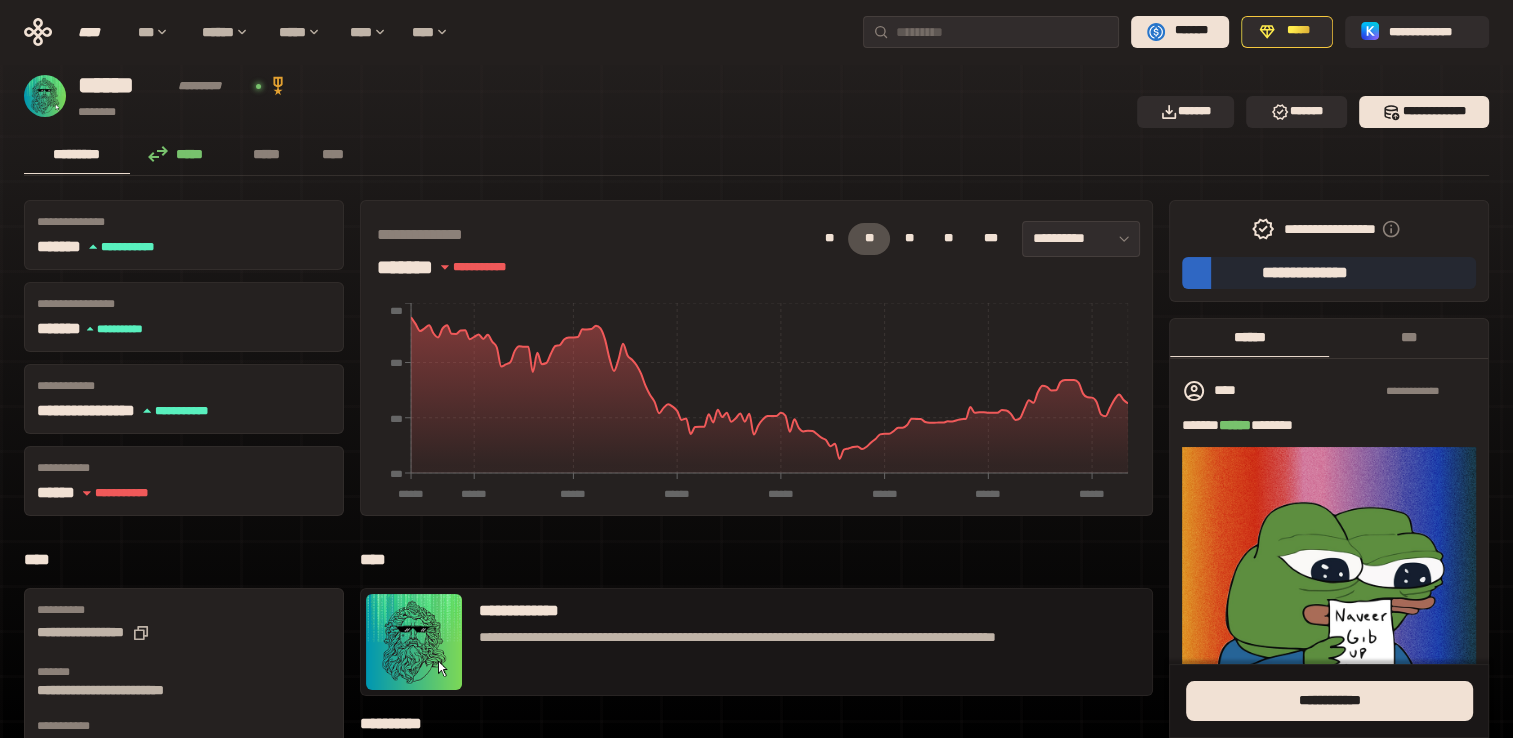 click on "*****" at bounding box center (181, 154) 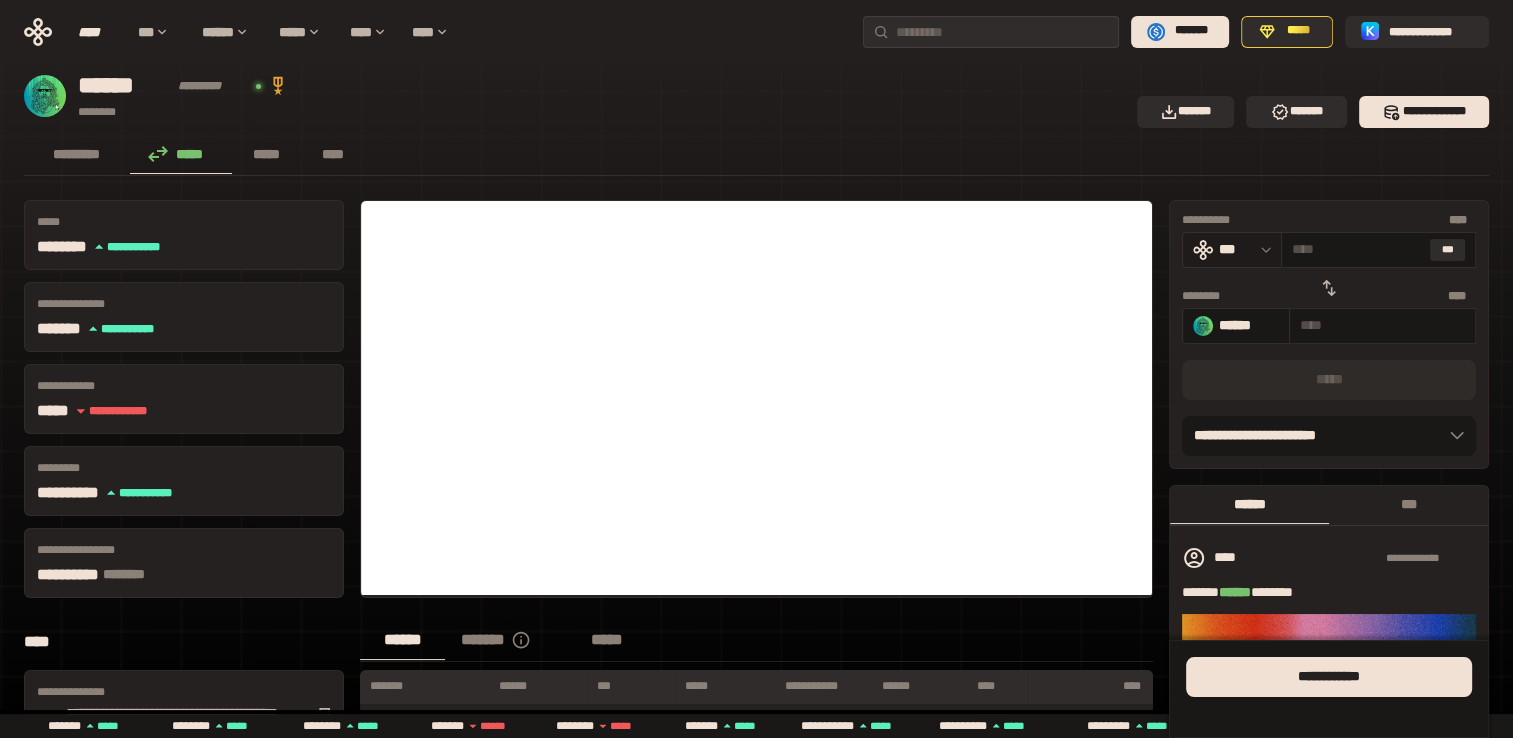 click 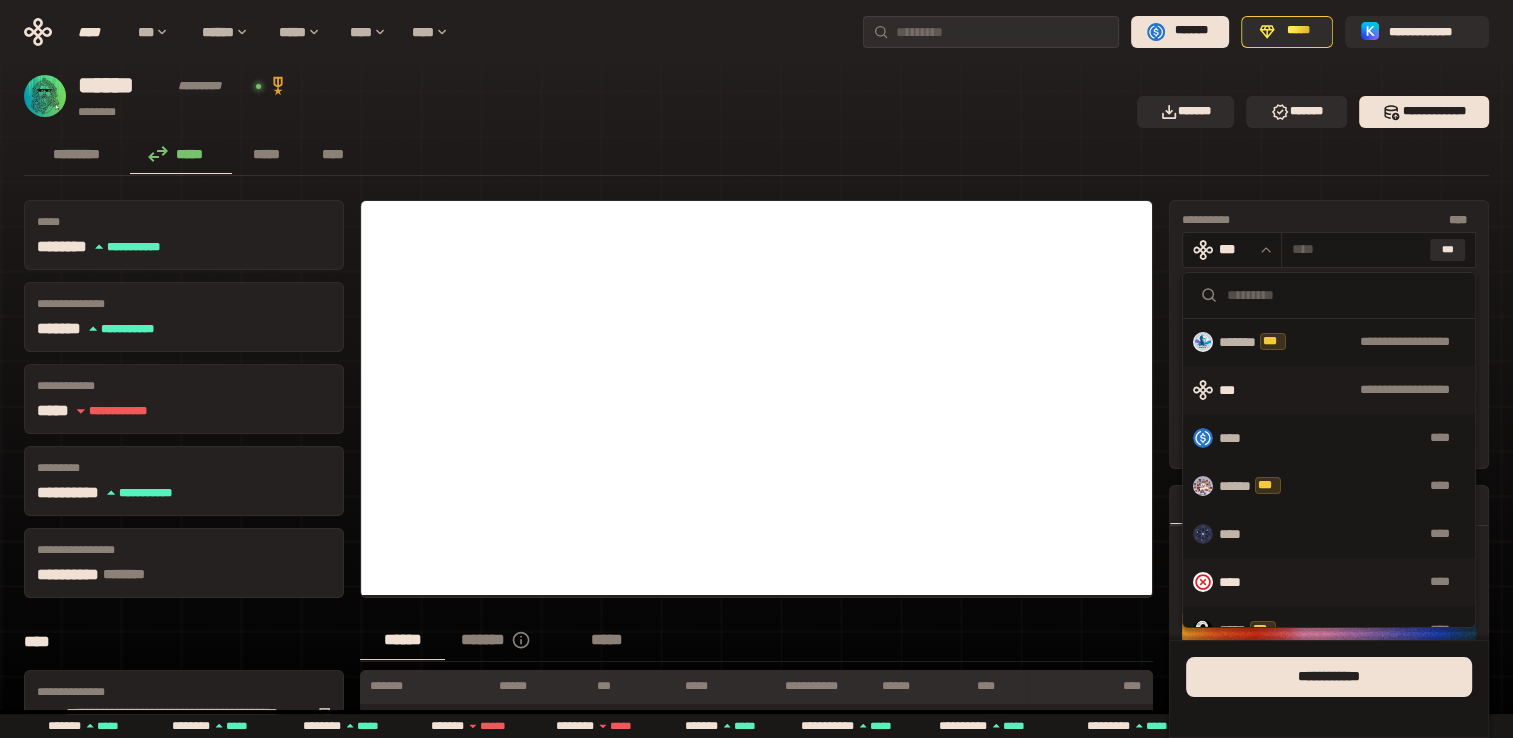 scroll, scrollTop: 0, scrollLeft: 0, axis: both 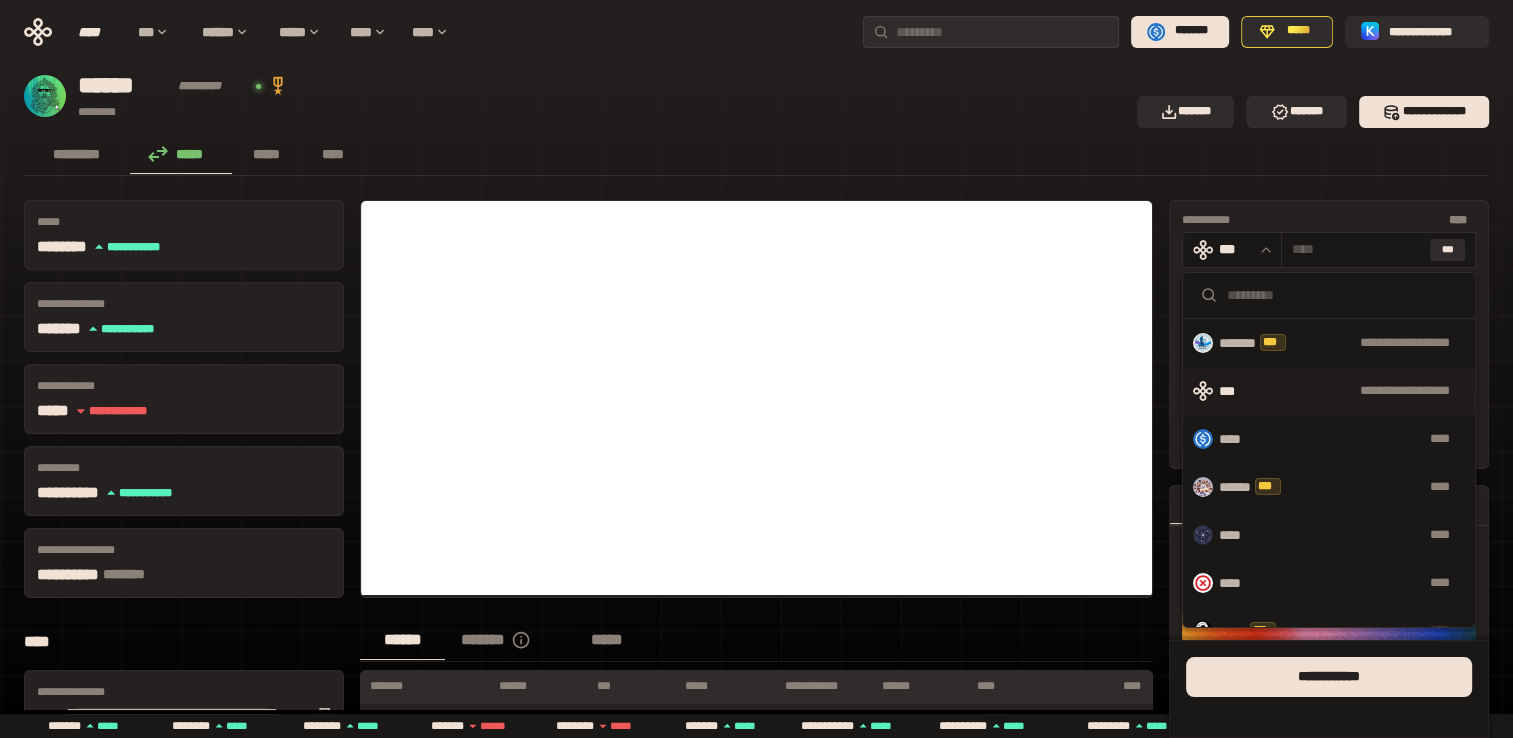 click on "**** ****" at bounding box center (1329, 439) 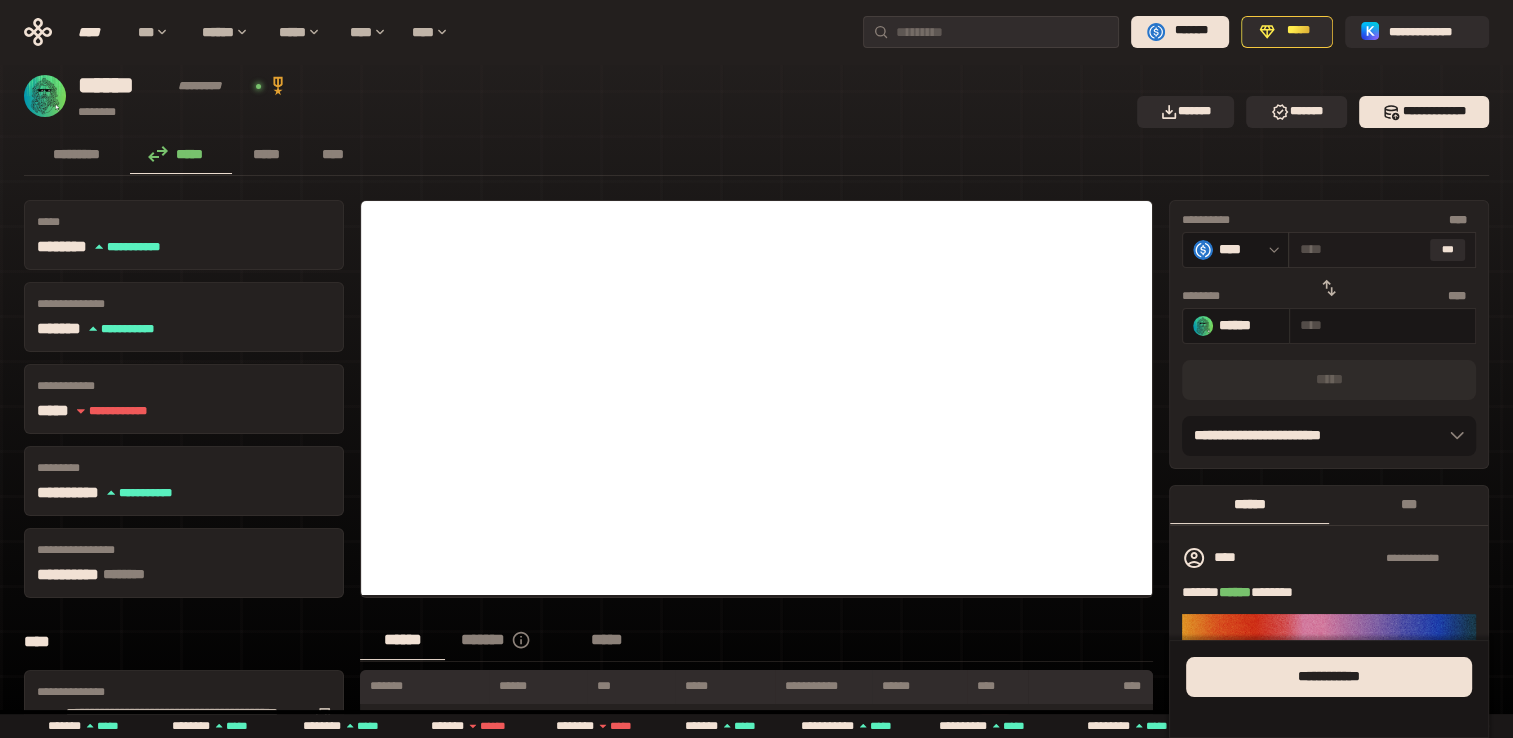 click at bounding box center [1360, 249] 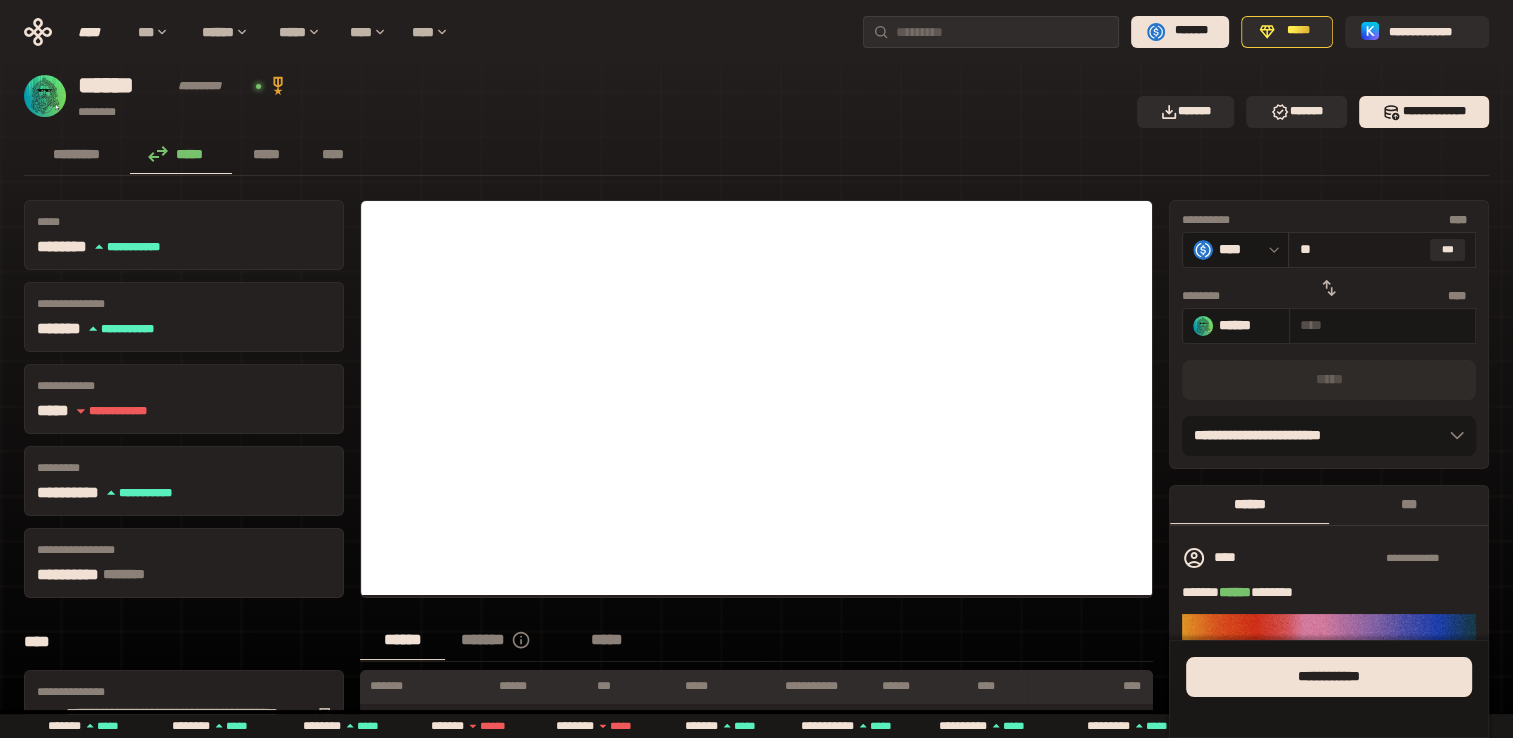 type on "***" 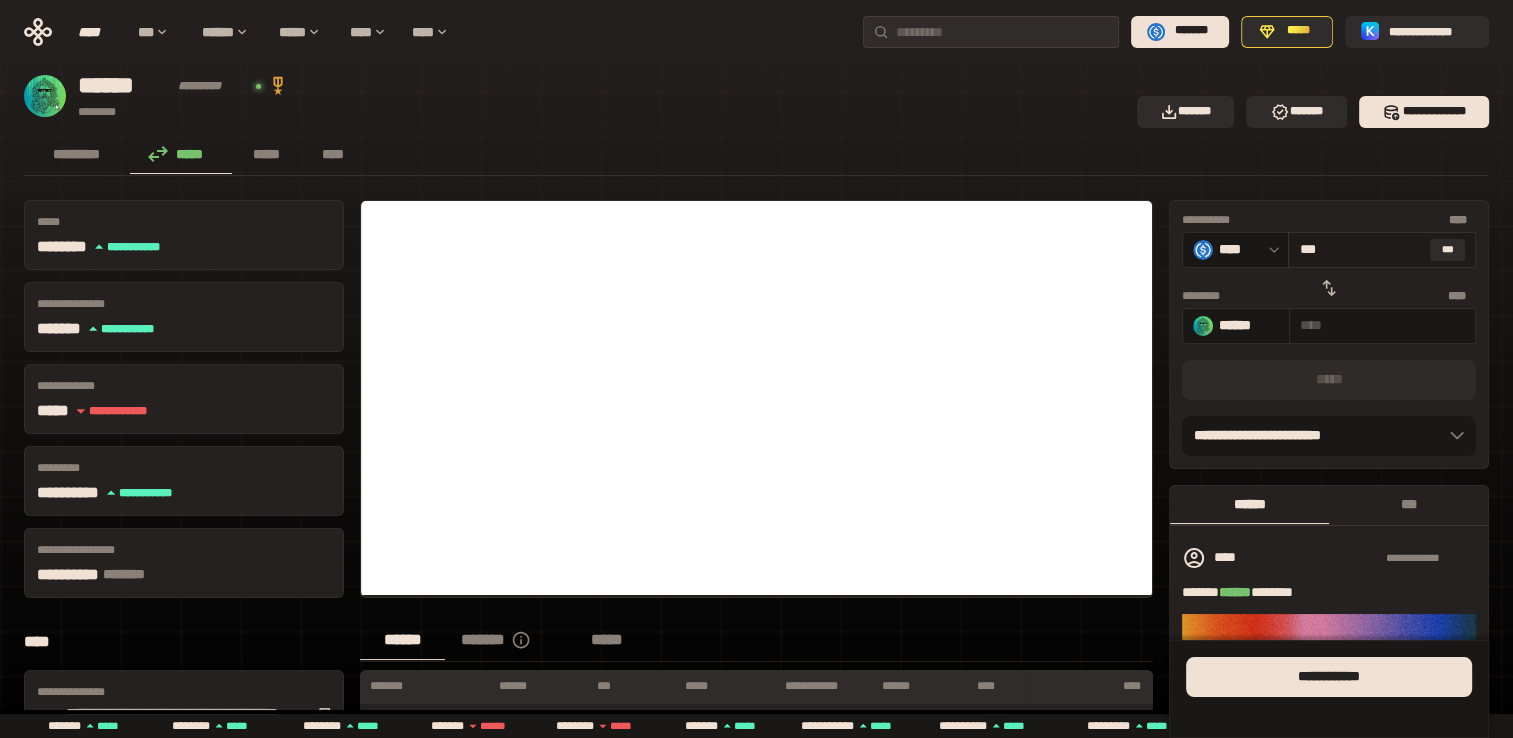 type on "**********" 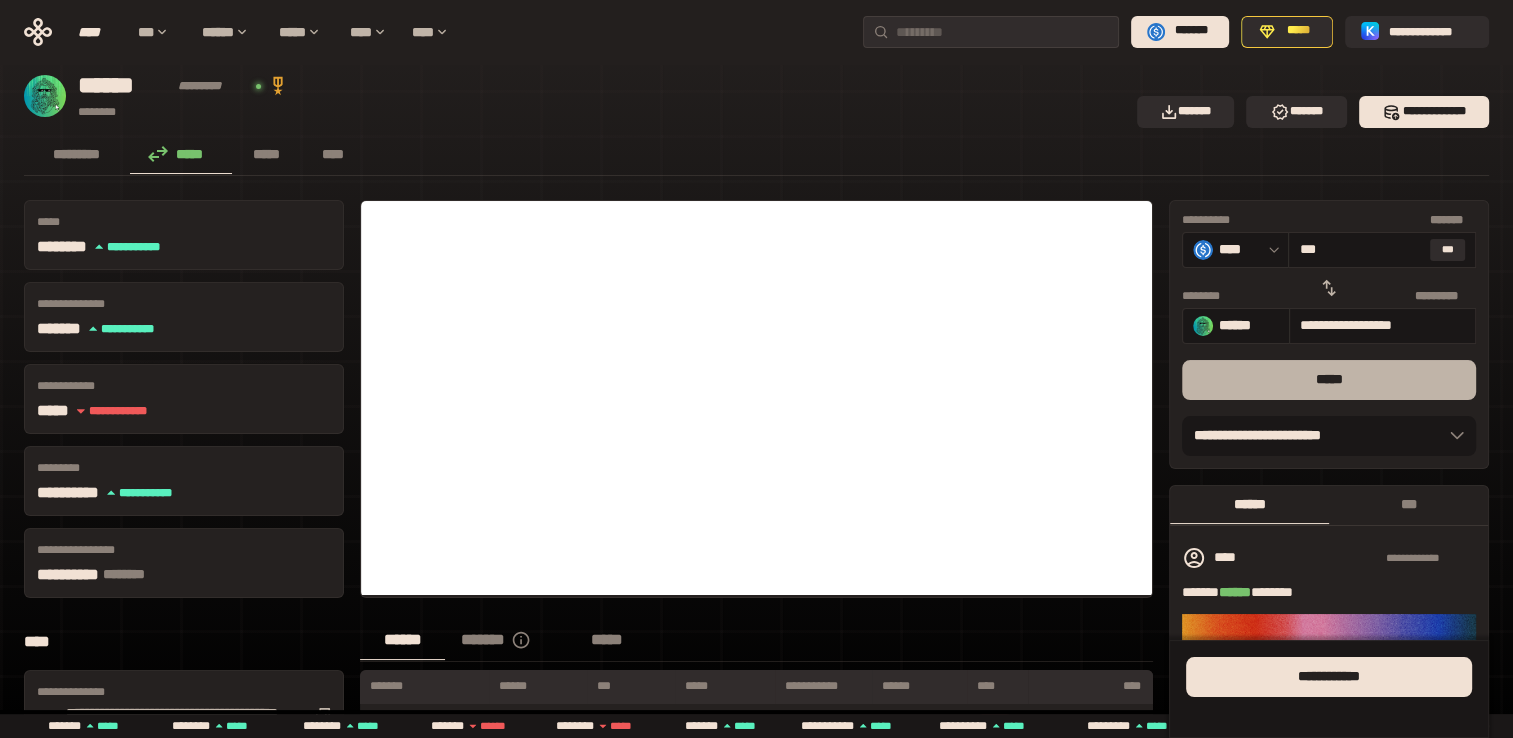 type on "***" 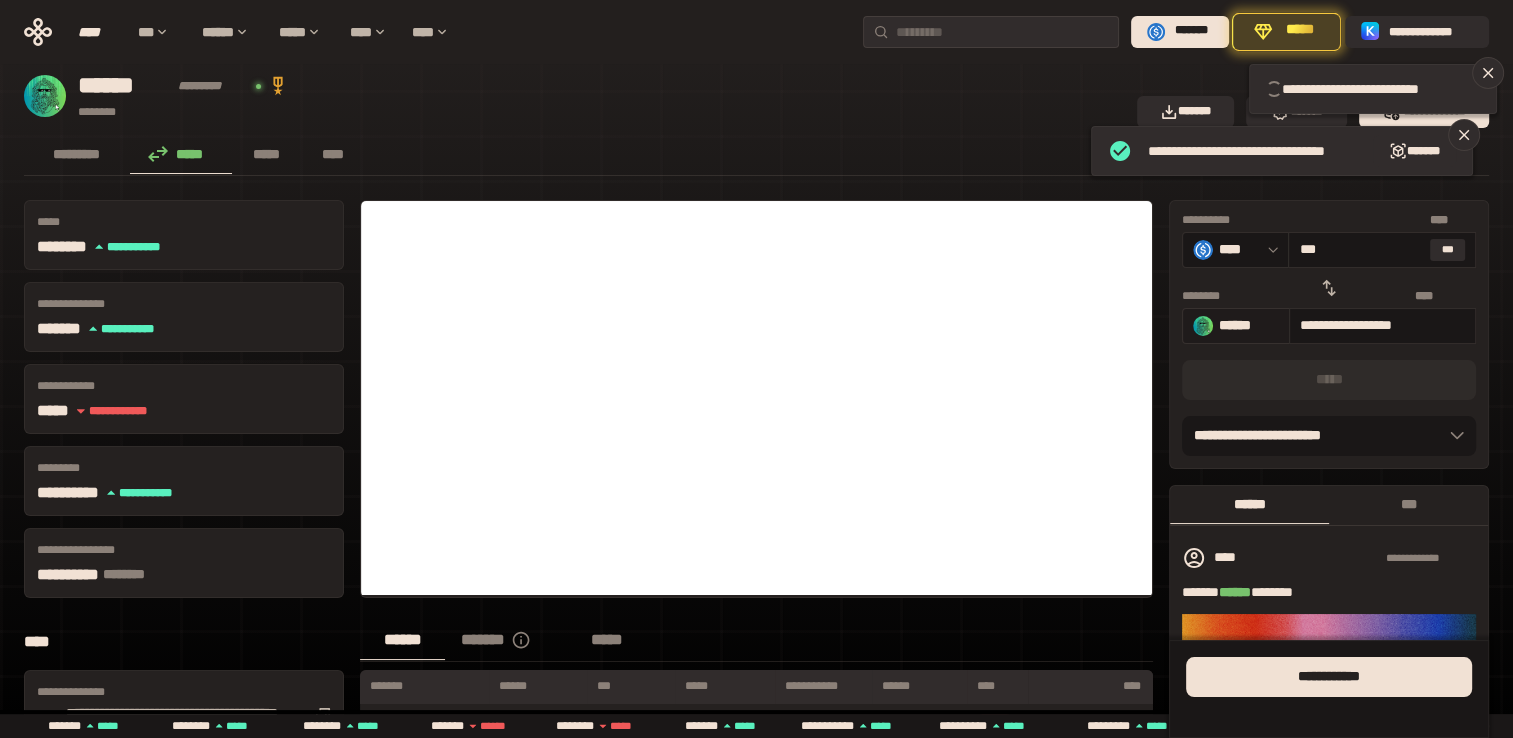 type 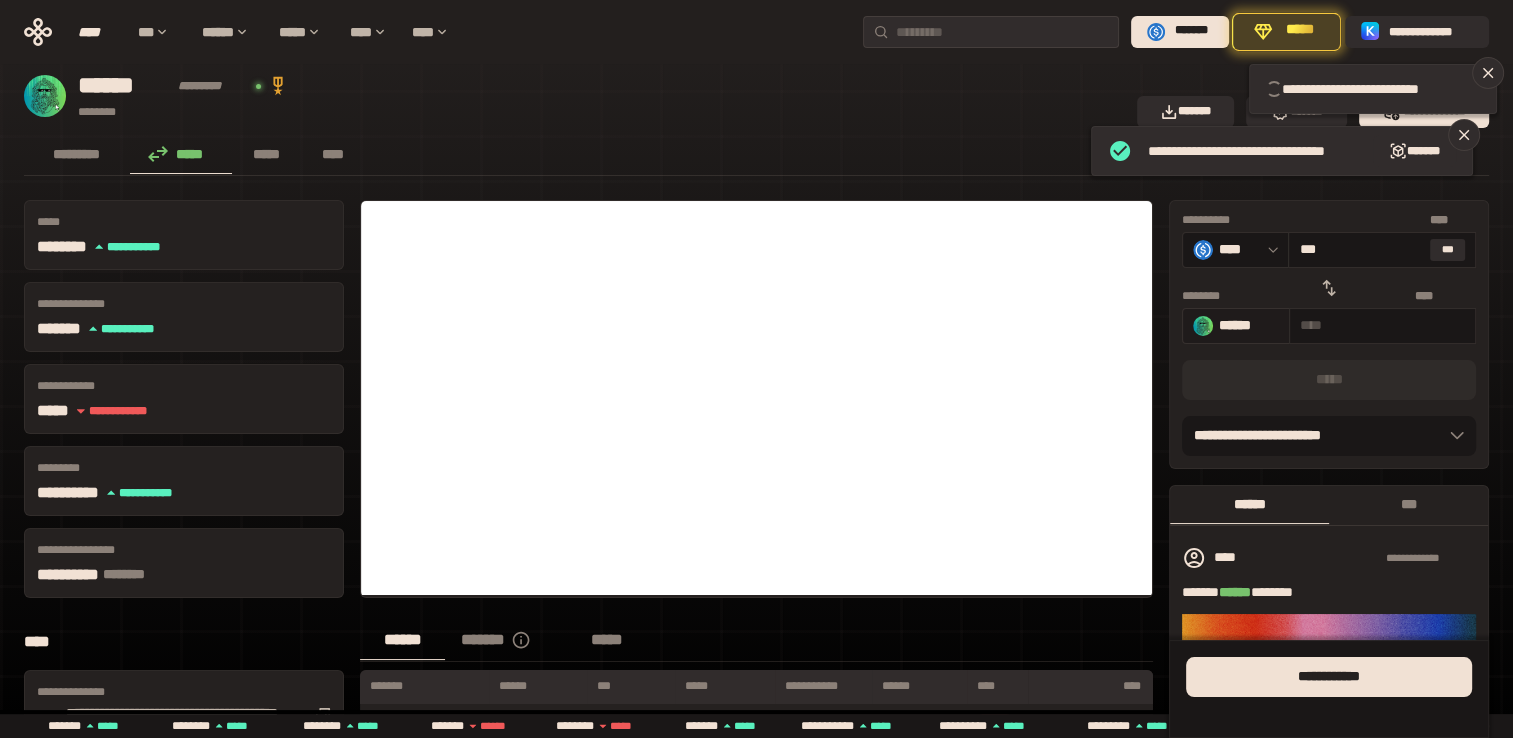 type 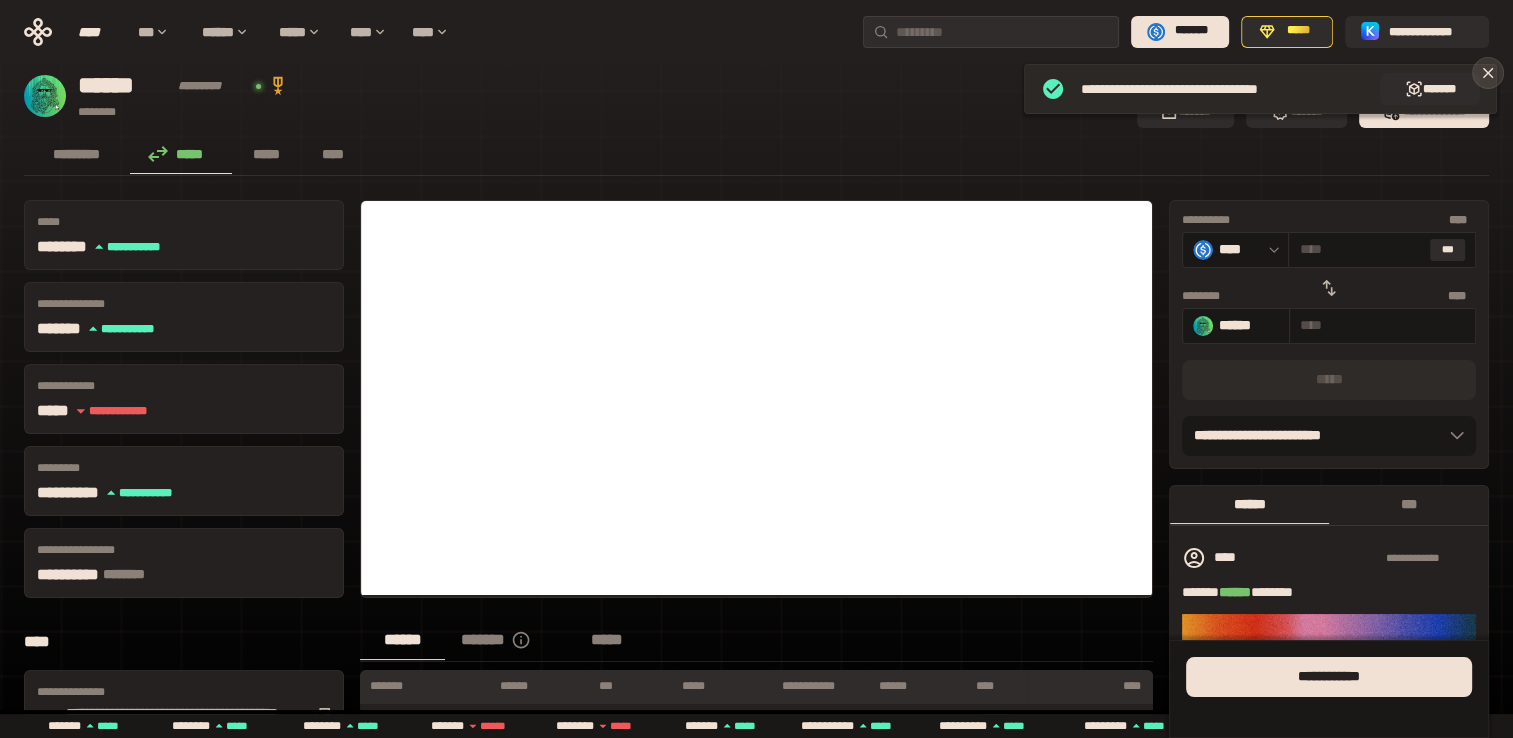 click 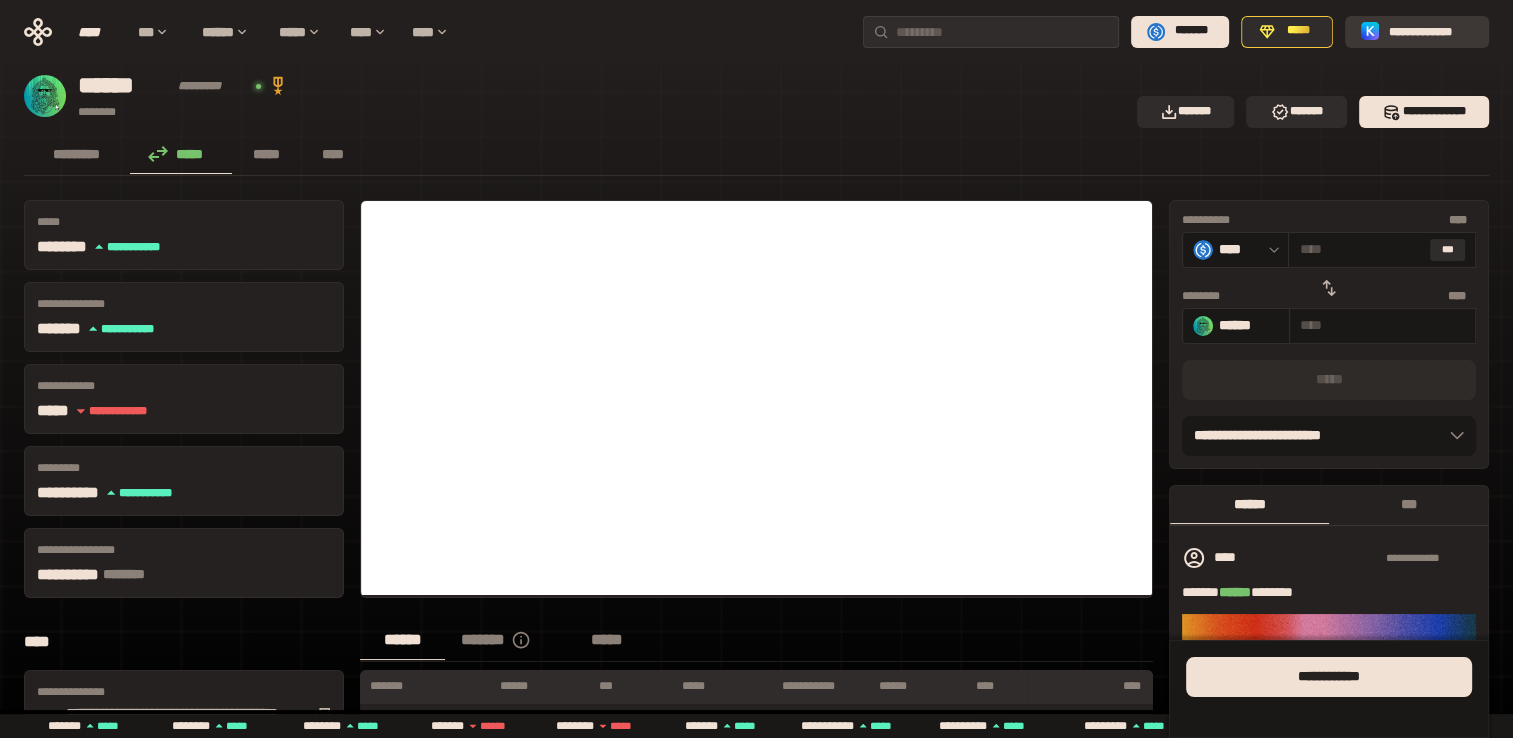 click on "**********" at bounding box center [1431, 31] 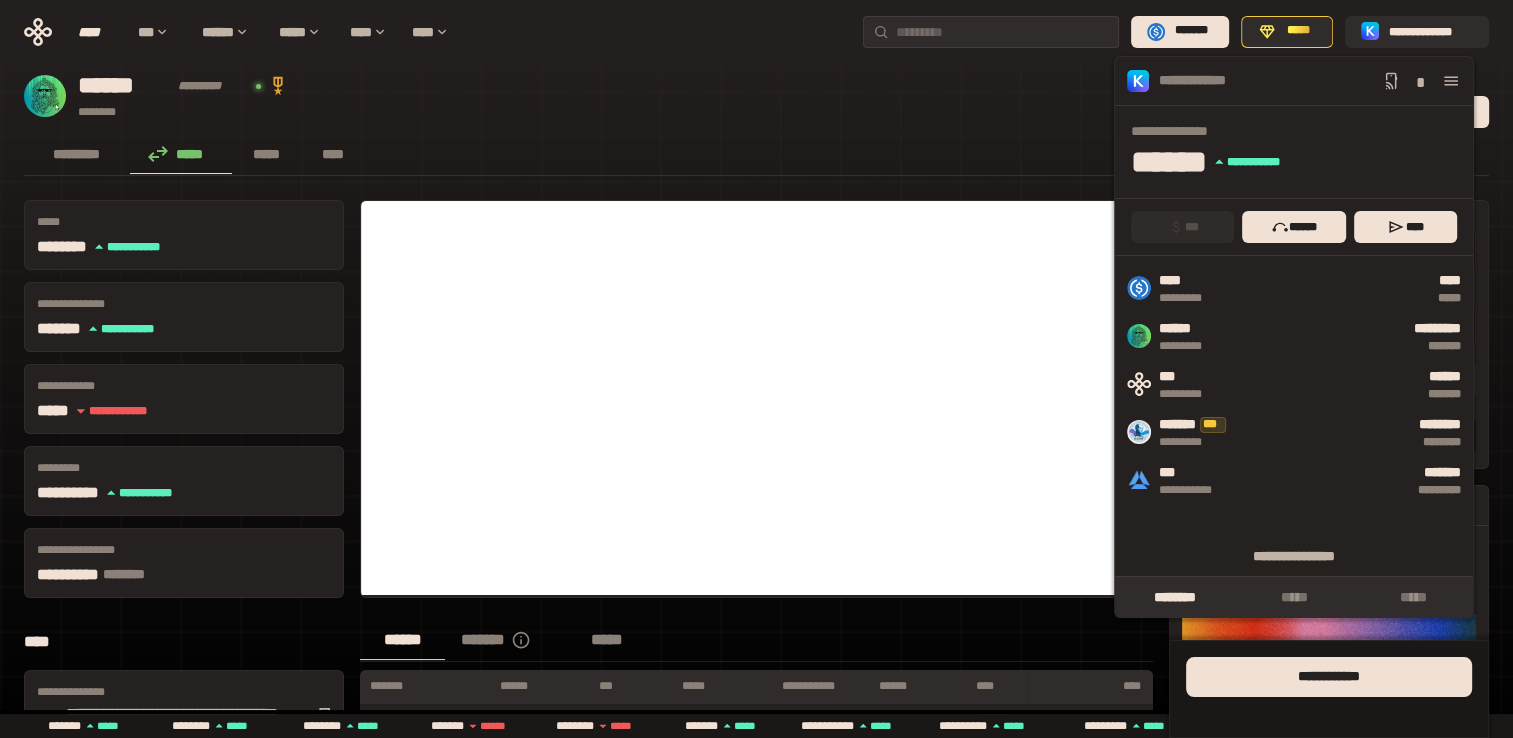 click on "**********" at bounding box center (756, 637) 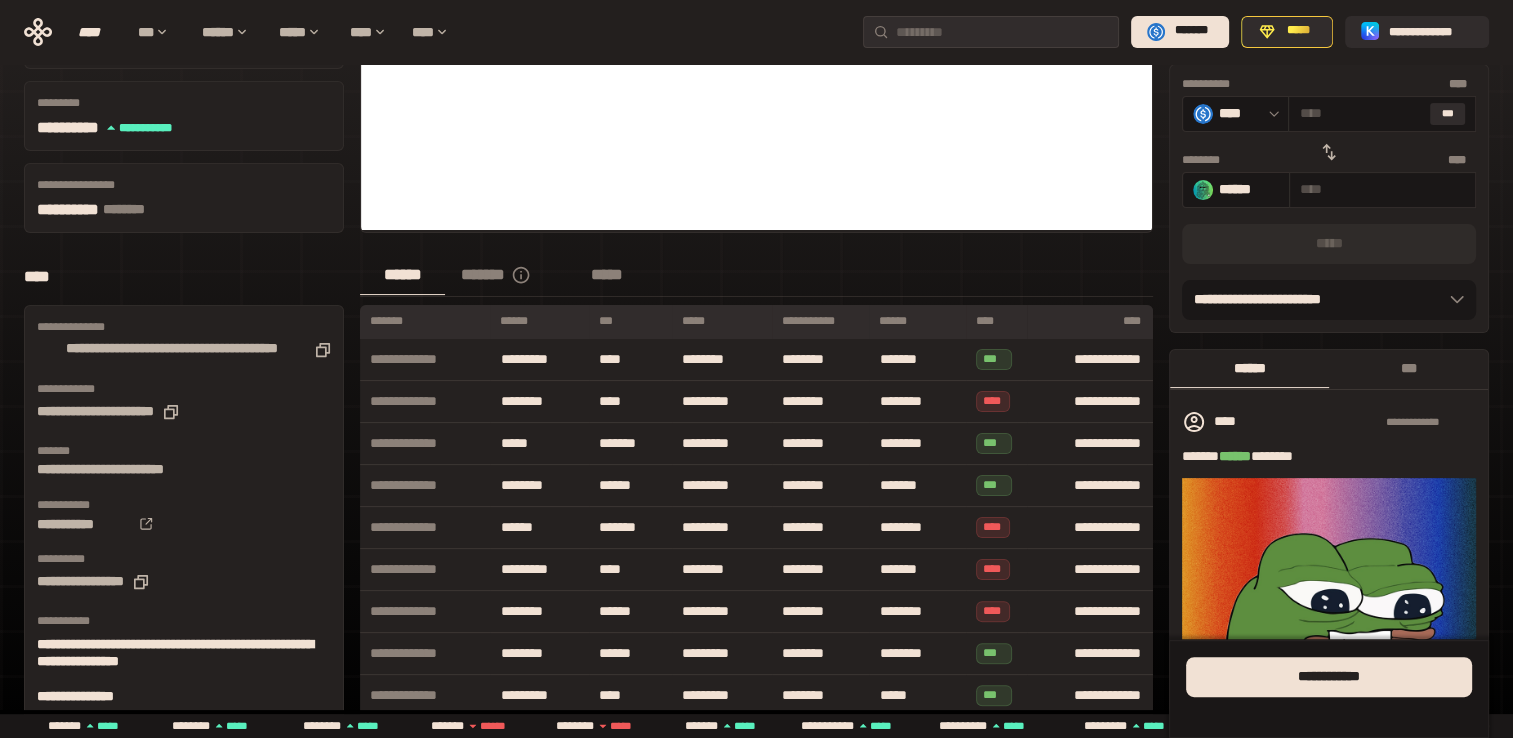 scroll, scrollTop: 400, scrollLeft: 0, axis: vertical 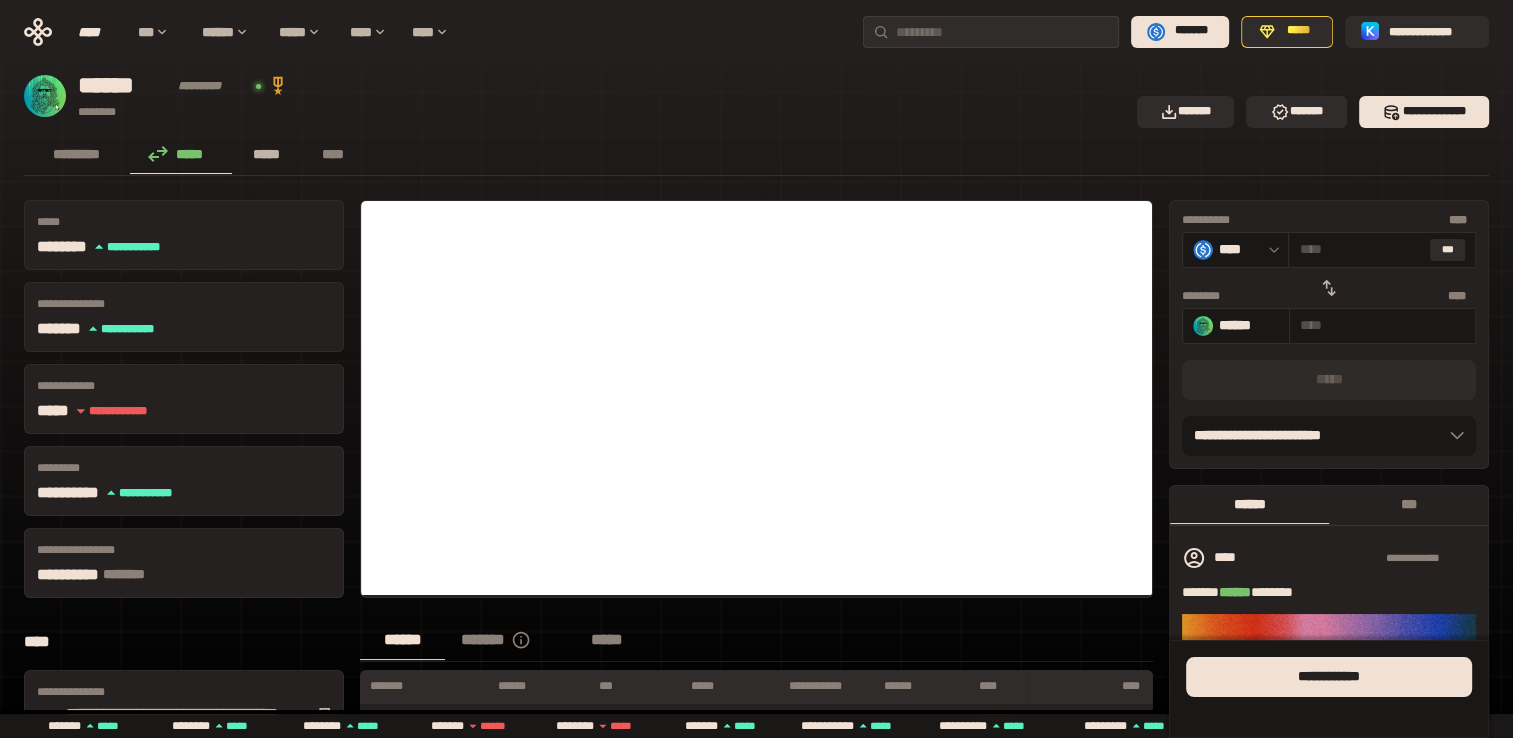 click on "*****" at bounding box center [267, 154] 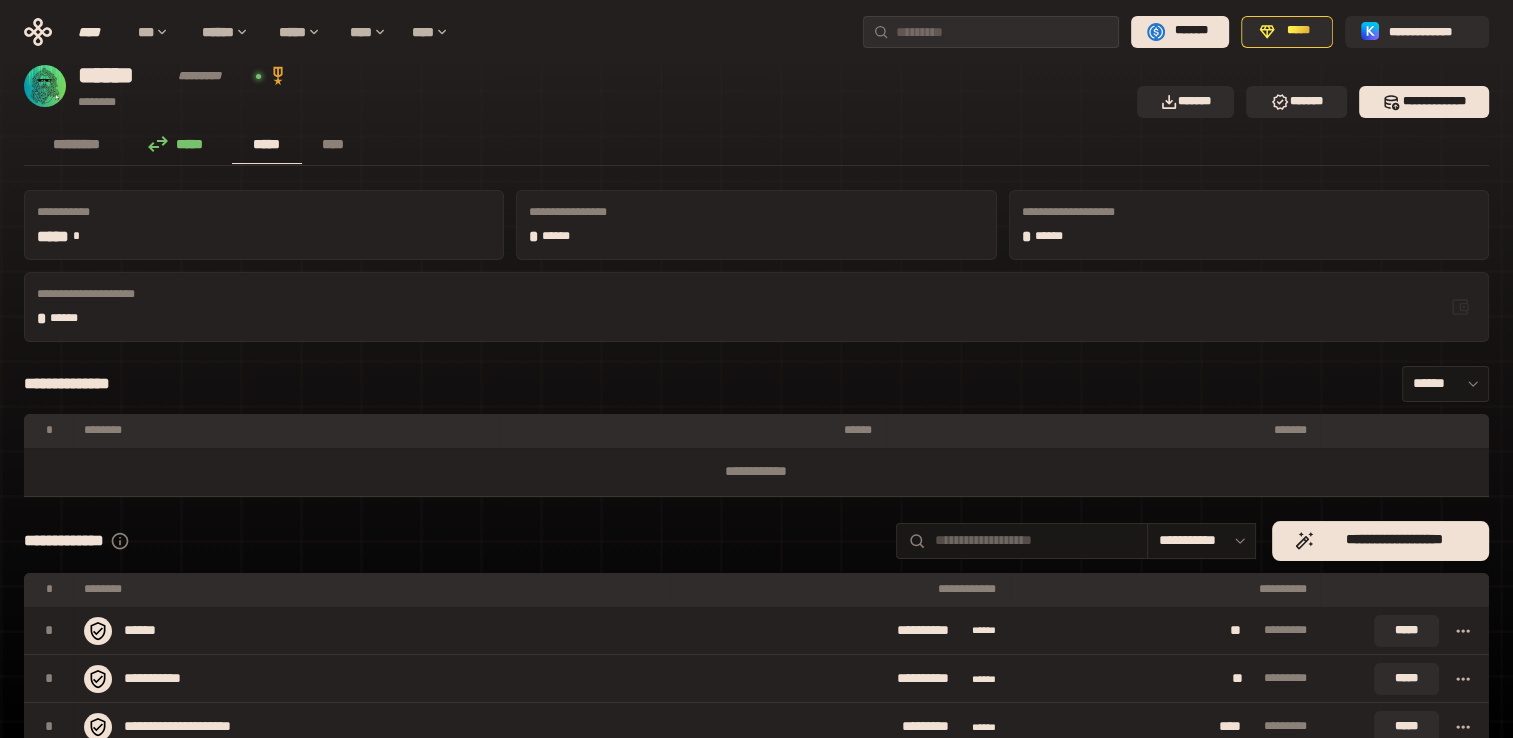 scroll, scrollTop: 0, scrollLeft: 0, axis: both 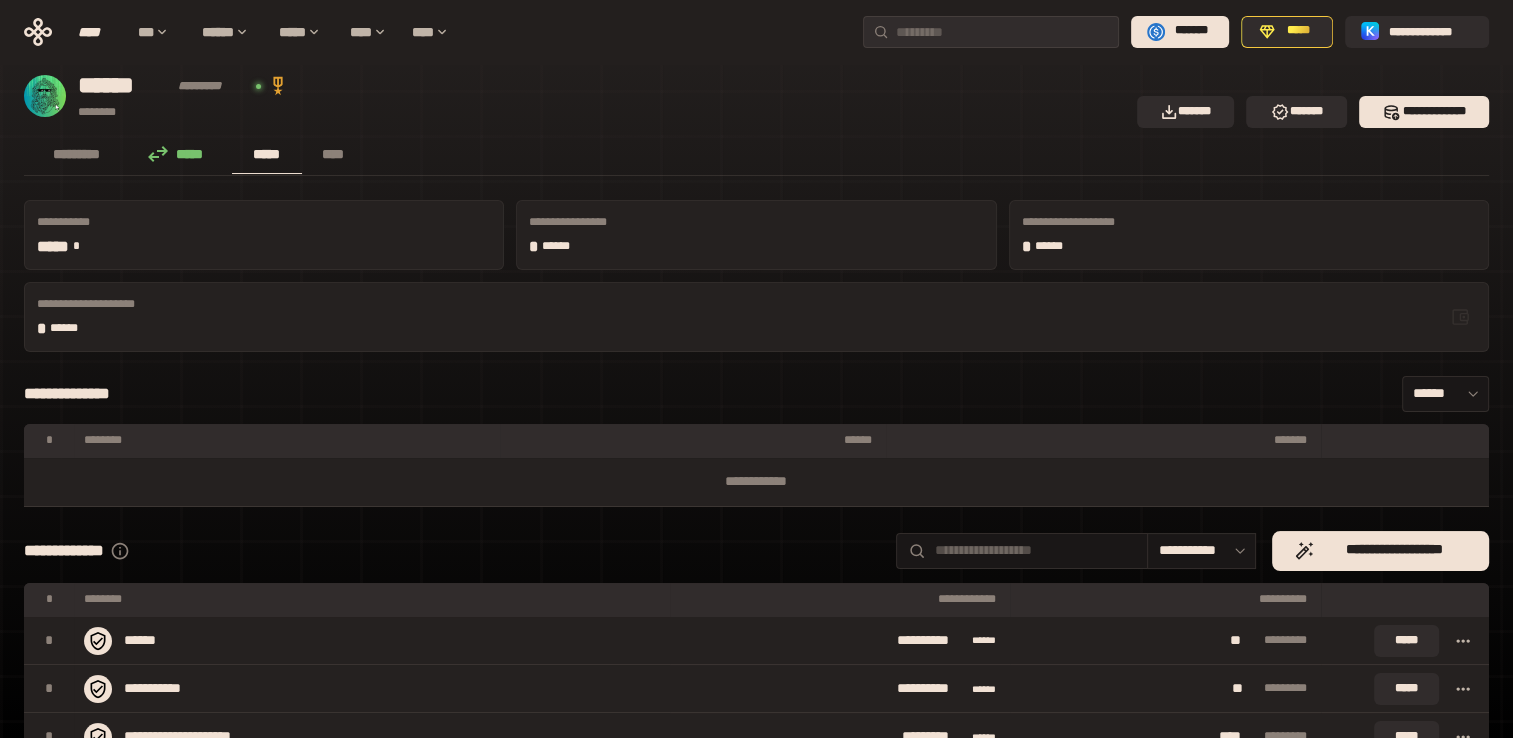 click on "********* ***** ***** ****" at bounding box center [756, 156] 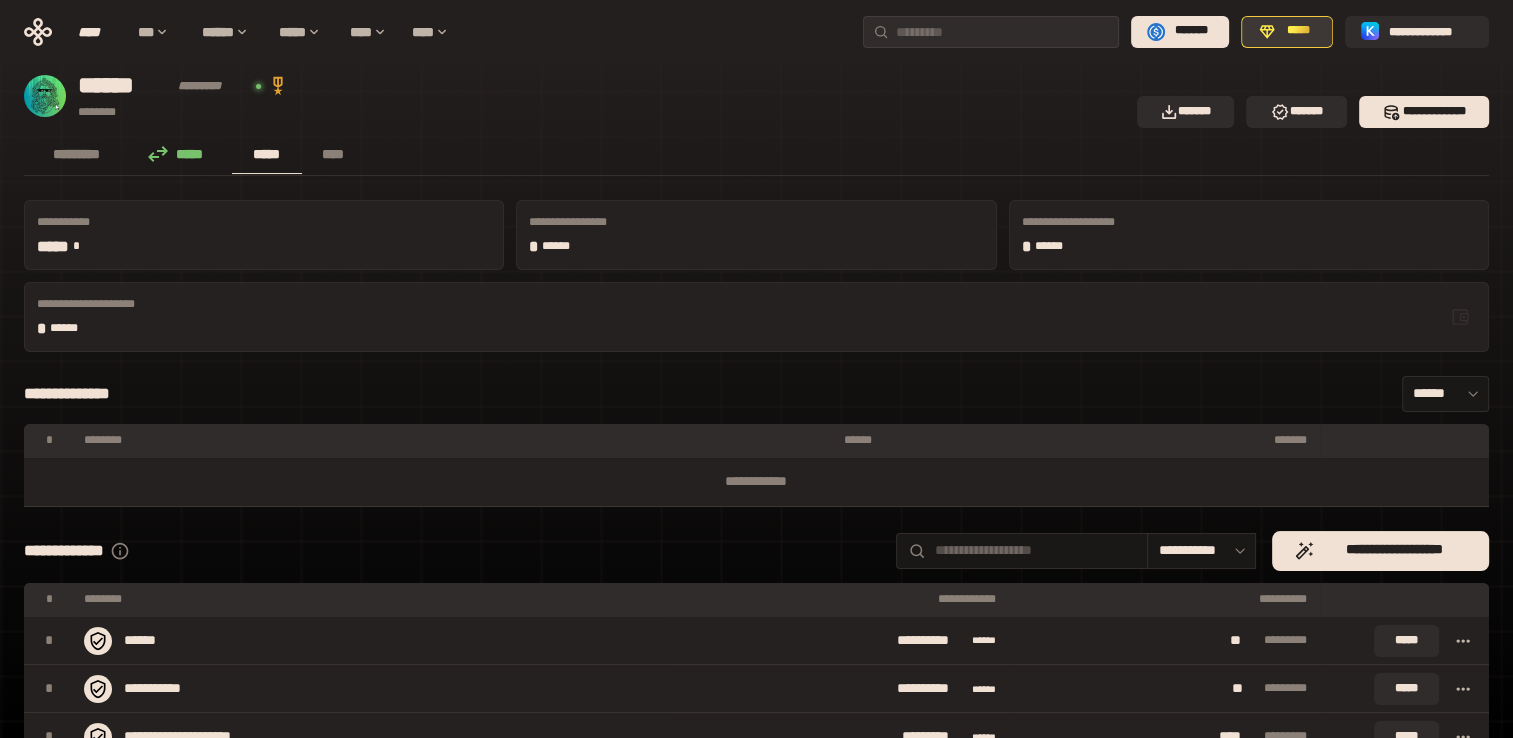click on "*****" at bounding box center [1297, 31] 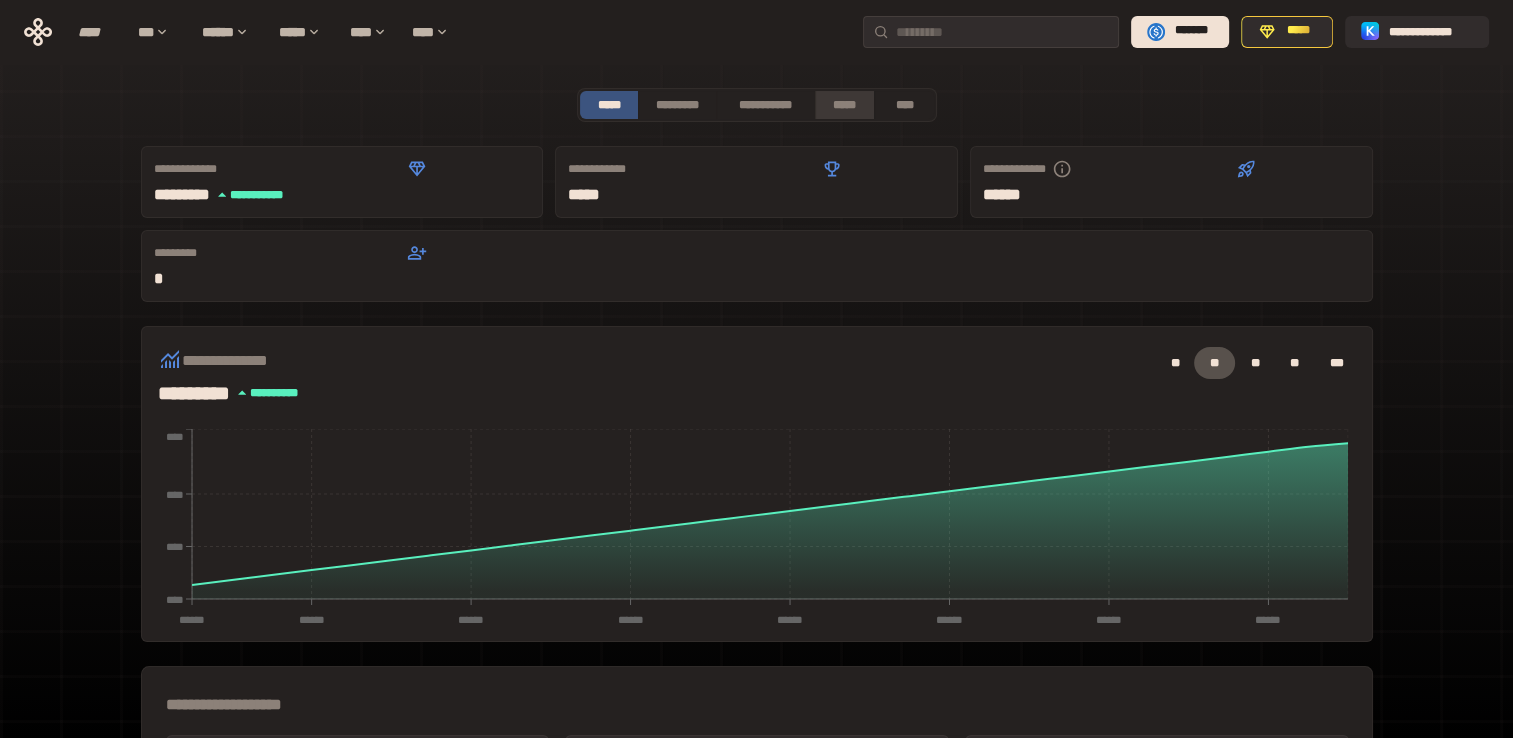 click on "*****" at bounding box center [845, 105] 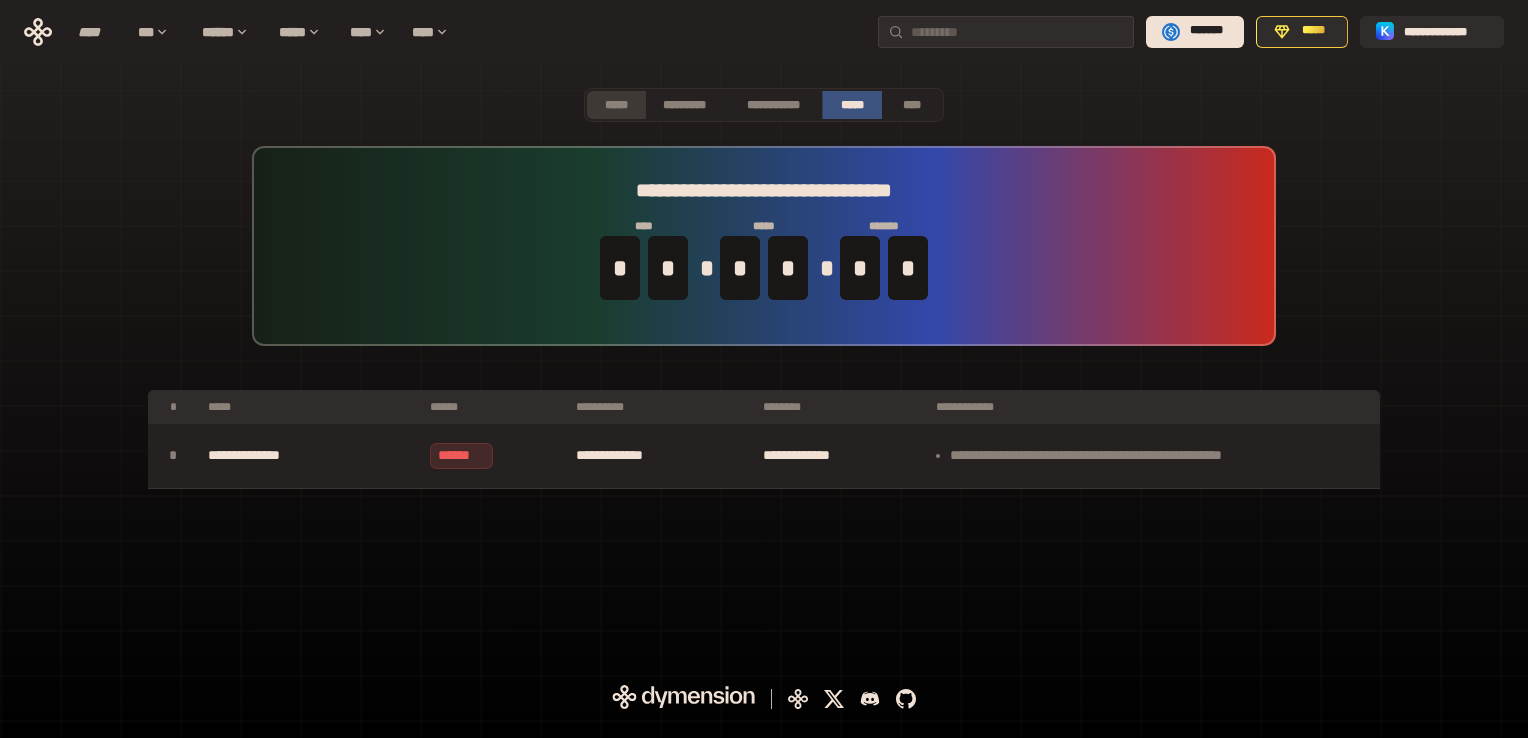 click on "*****" at bounding box center [616, 105] 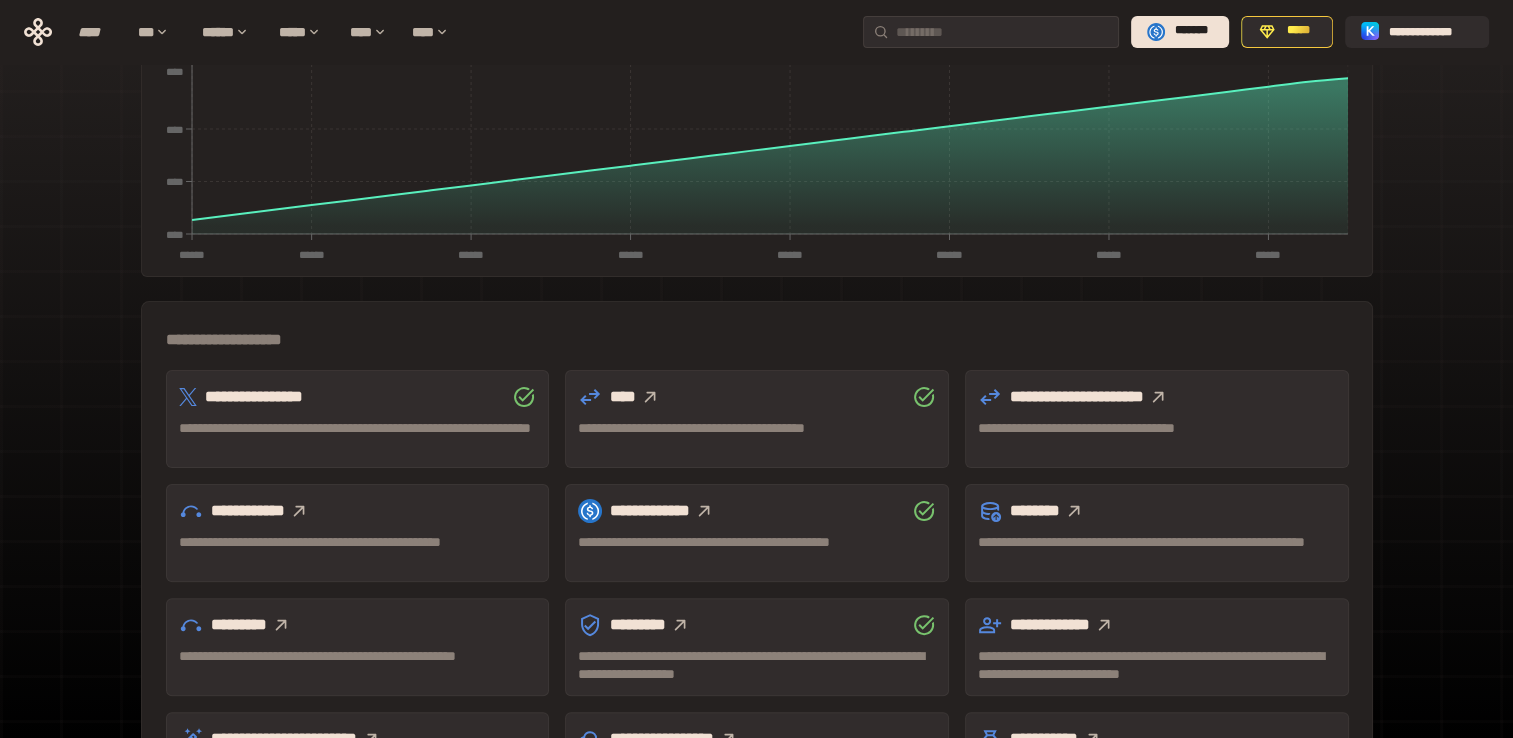 scroll, scrollTop: 400, scrollLeft: 0, axis: vertical 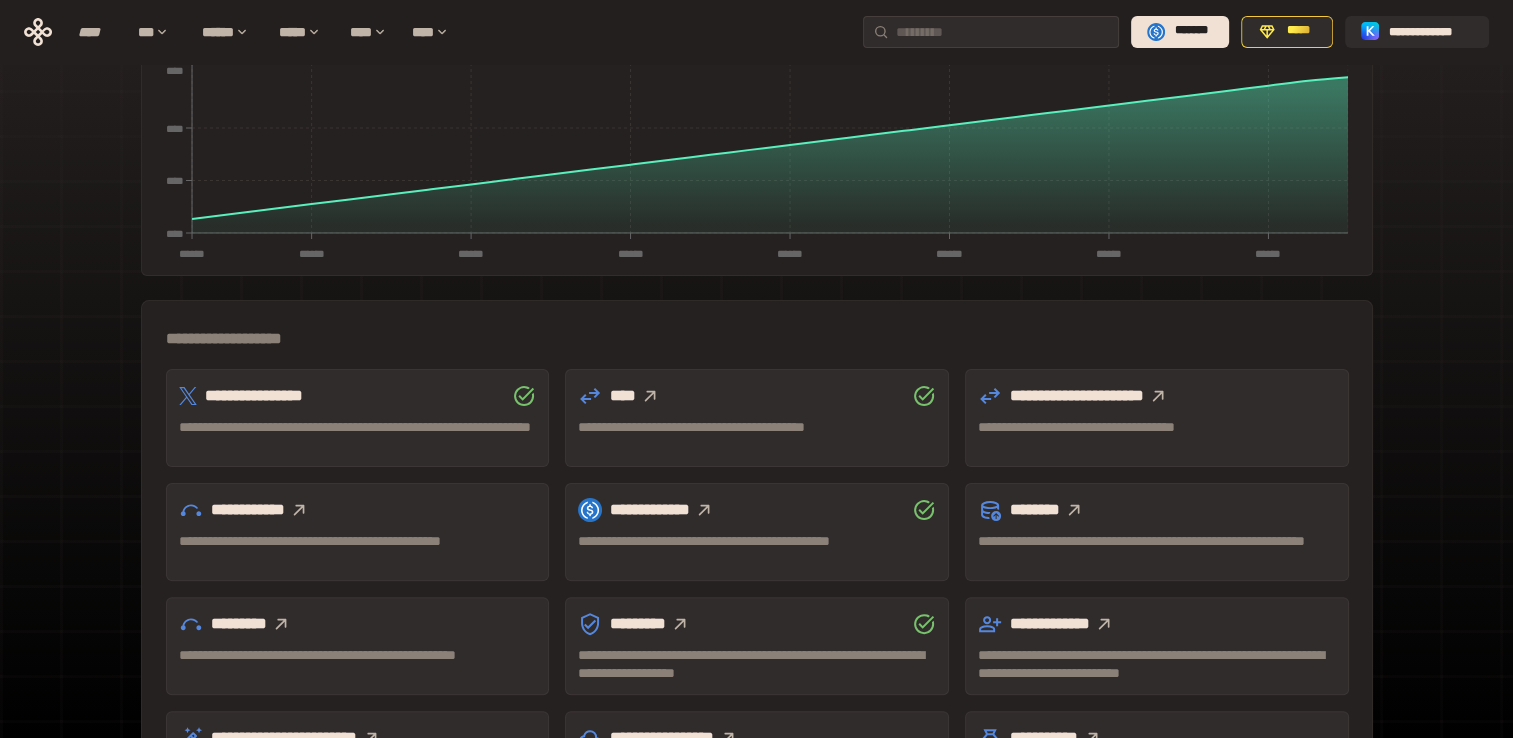 click 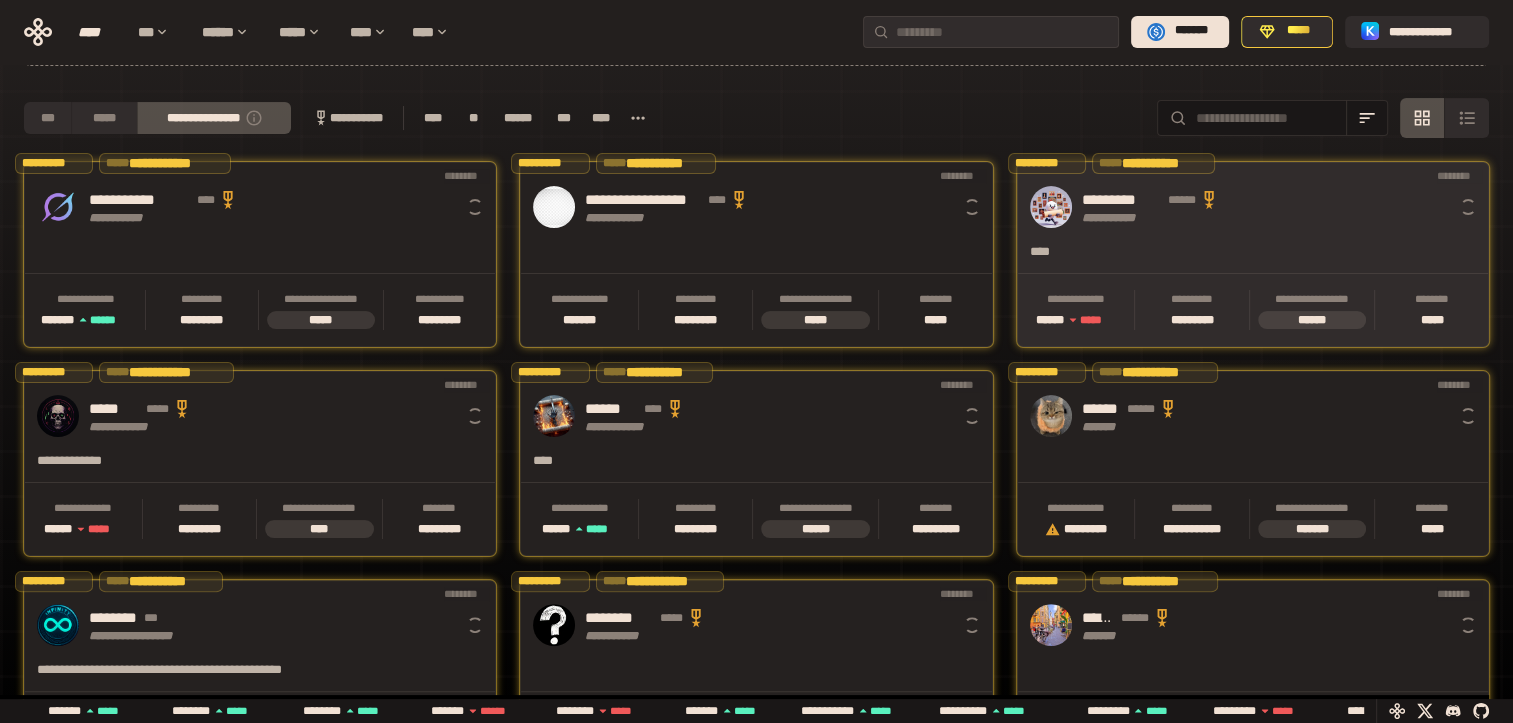 scroll, scrollTop: 0, scrollLeft: 16, axis: horizontal 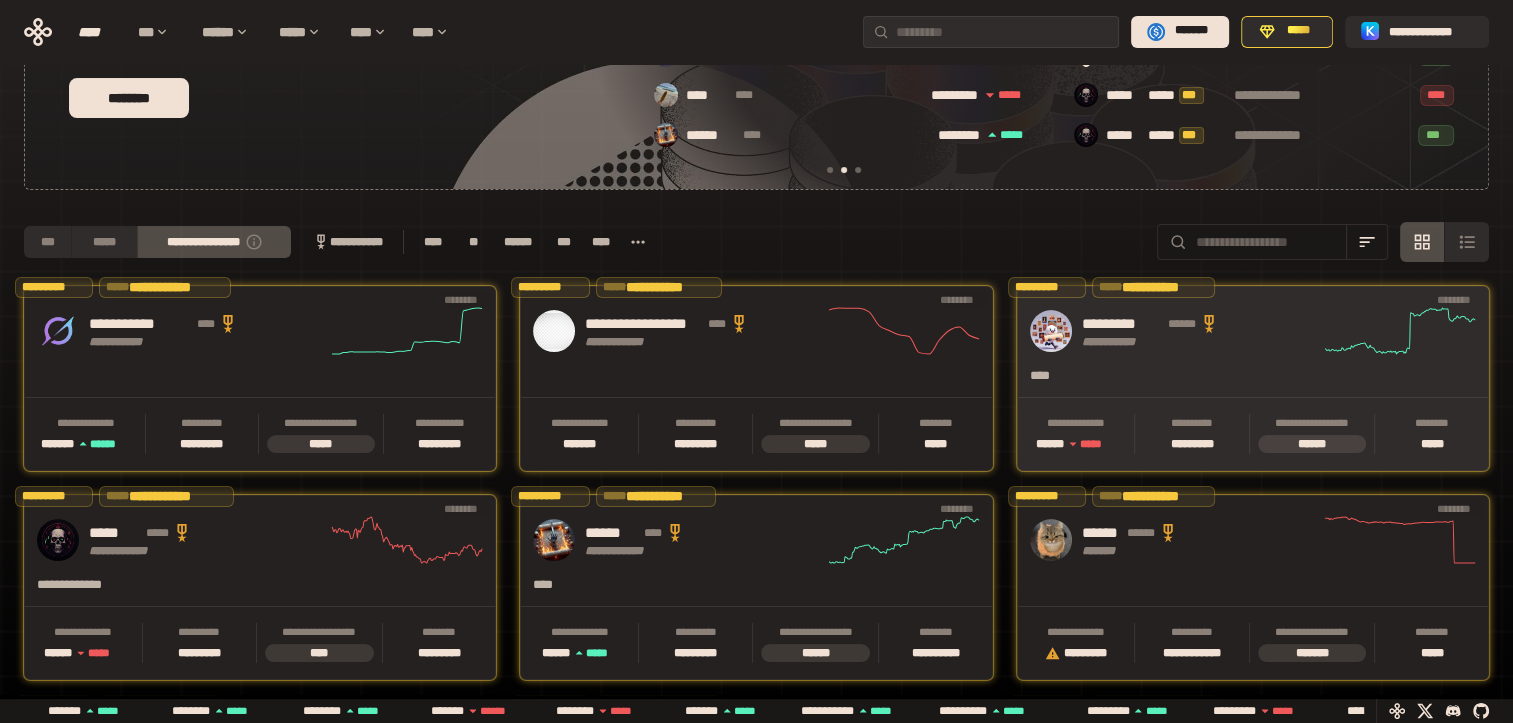 click on "**********" at bounding box center (1253, 331) 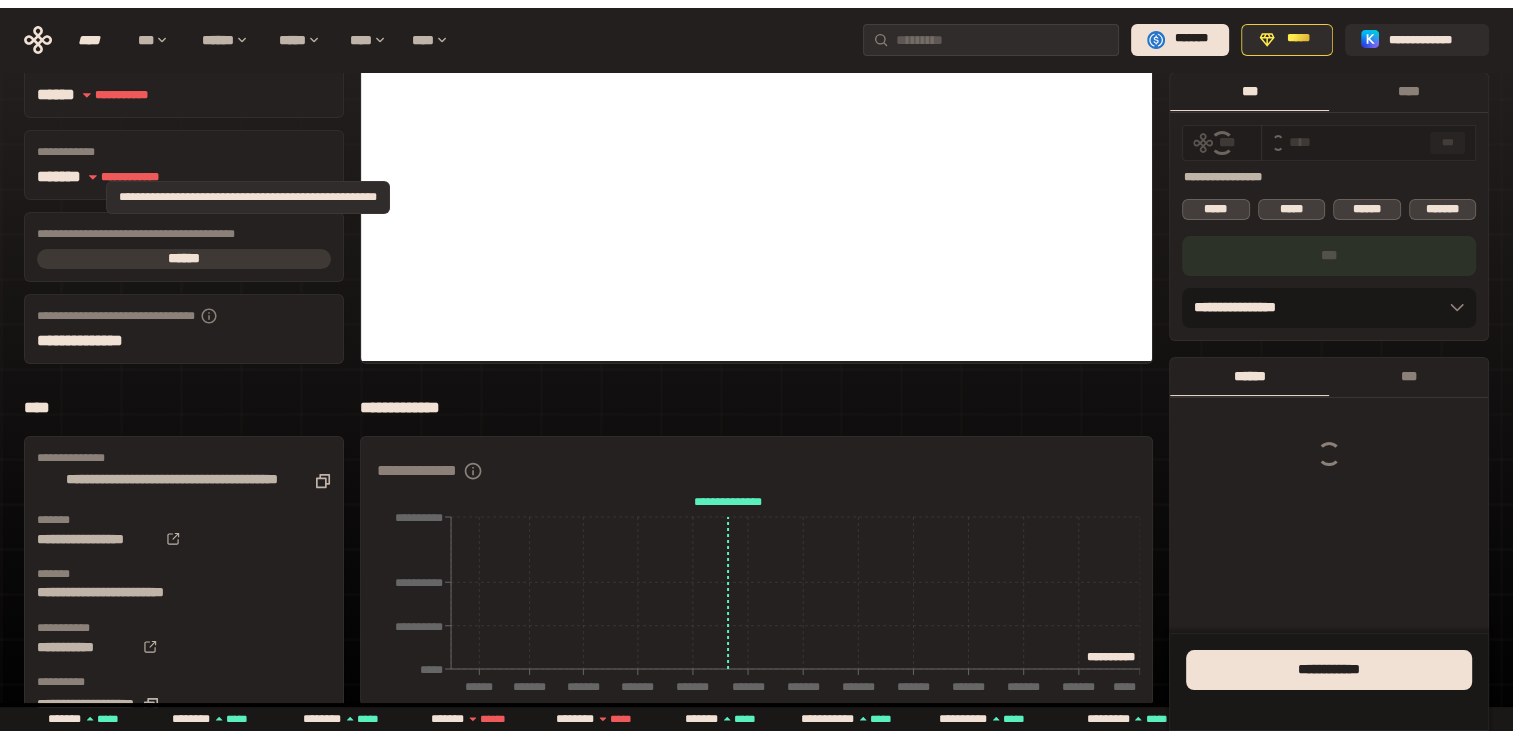 scroll, scrollTop: 0, scrollLeft: 0, axis: both 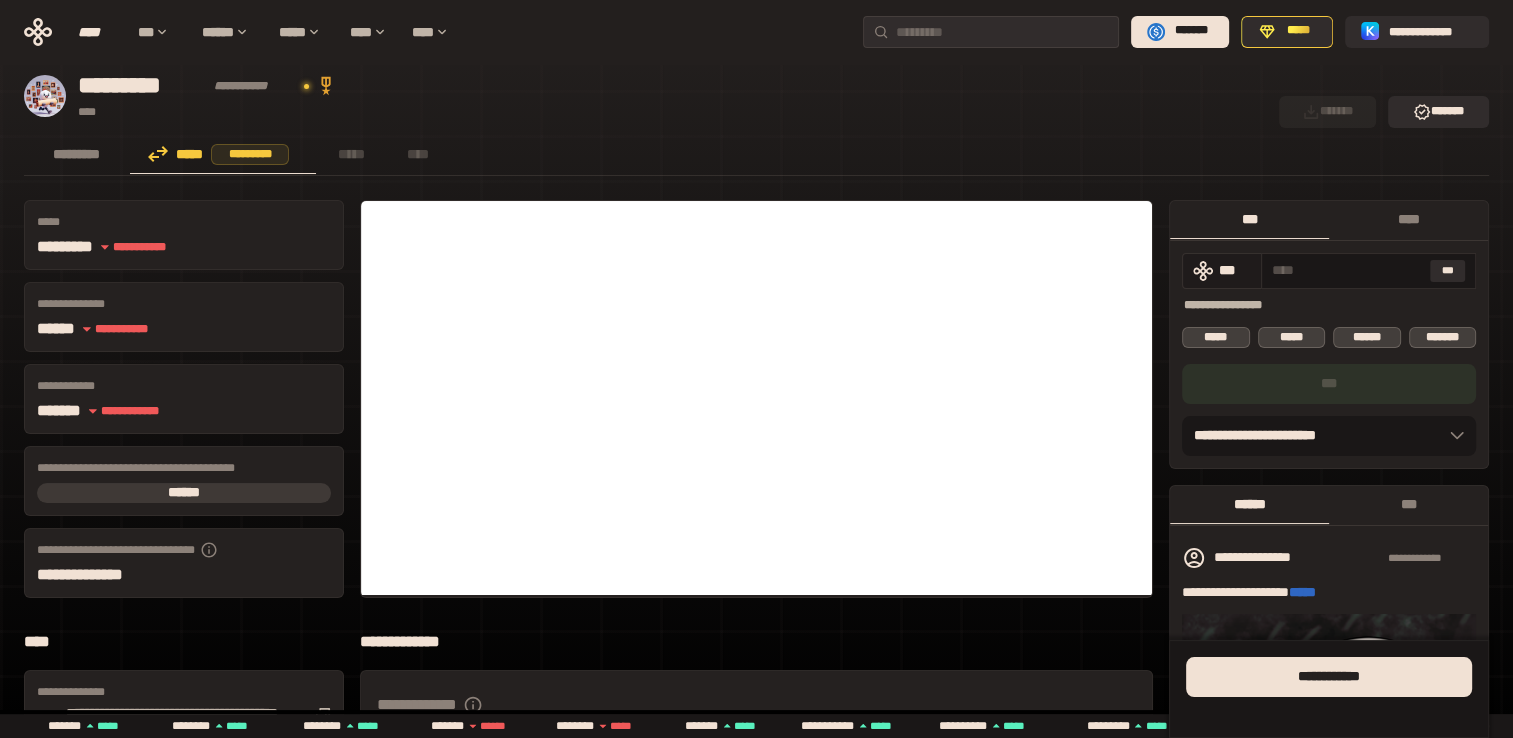 click on "***" at bounding box center [1235, 270] 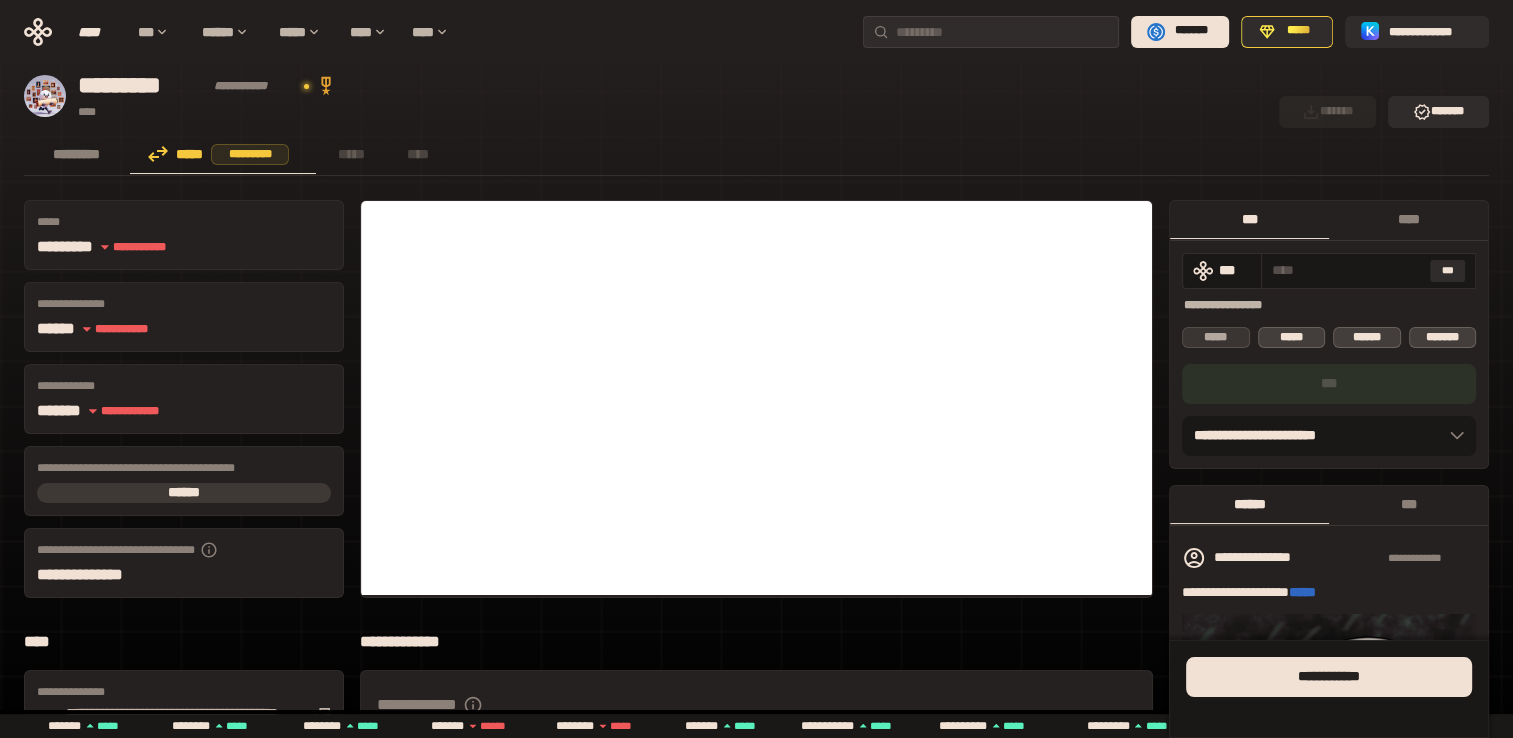 click on "*****" at bounding box center (1216, 337) 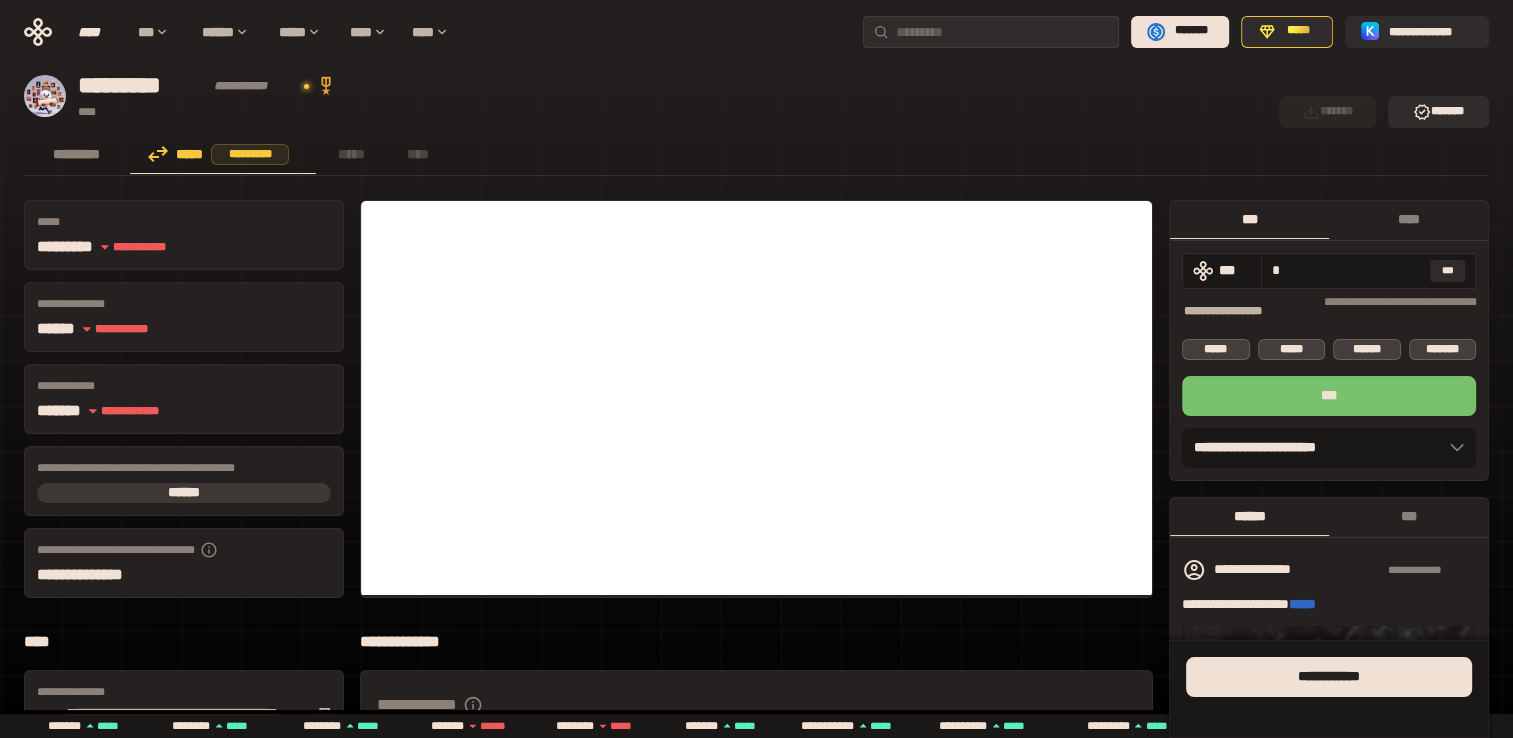 click on "***" at bounding box center [1329, 396] 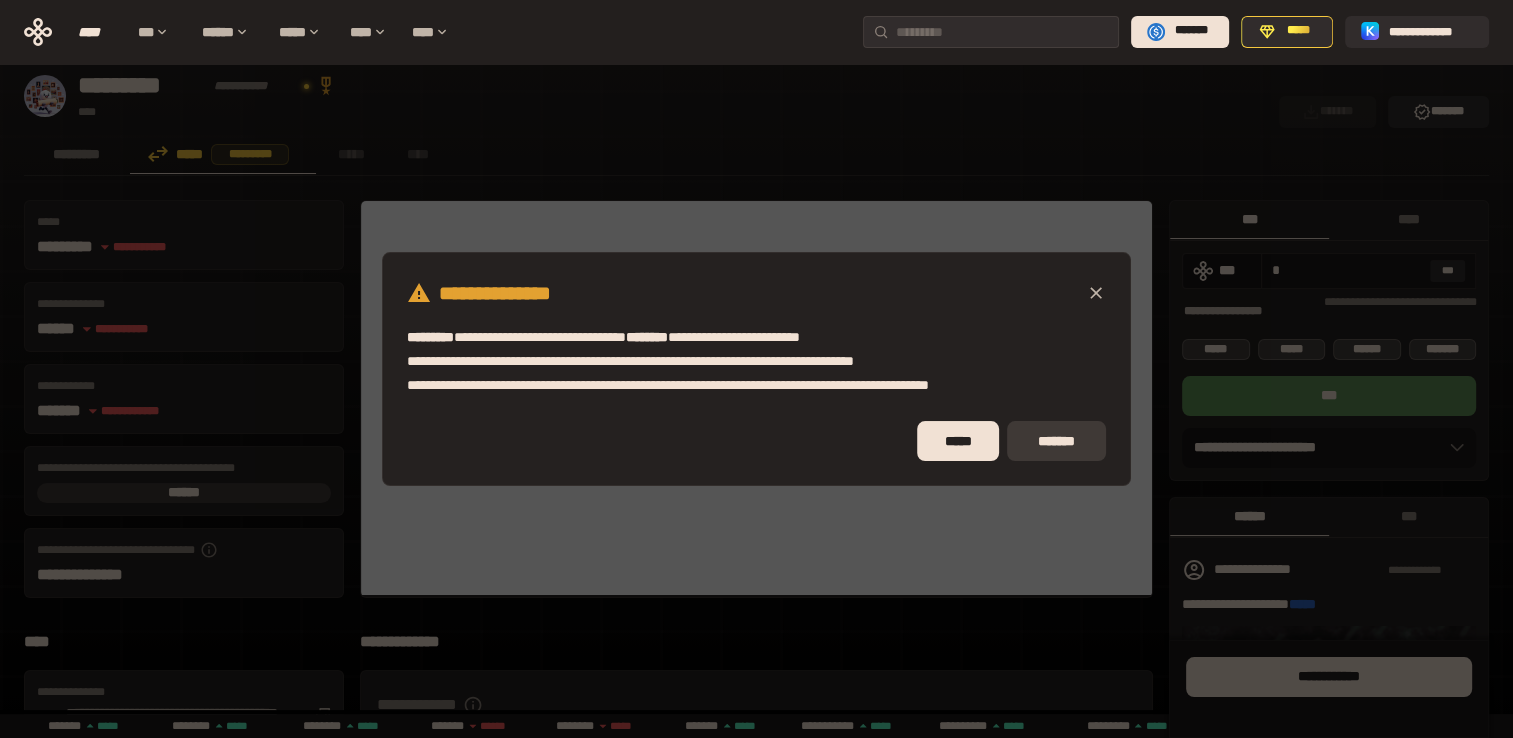 click on "*******" at bounding box center (1056, 441) 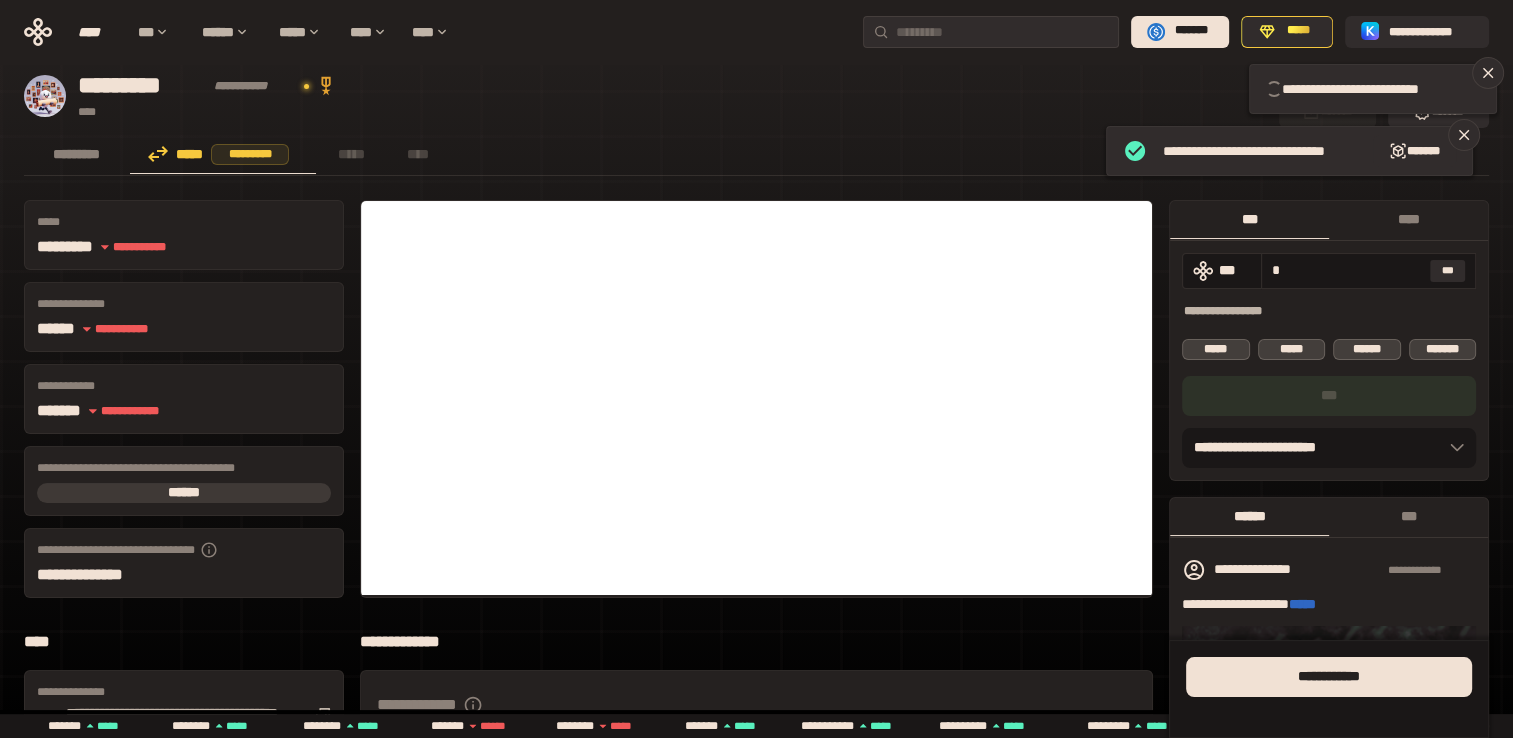 type 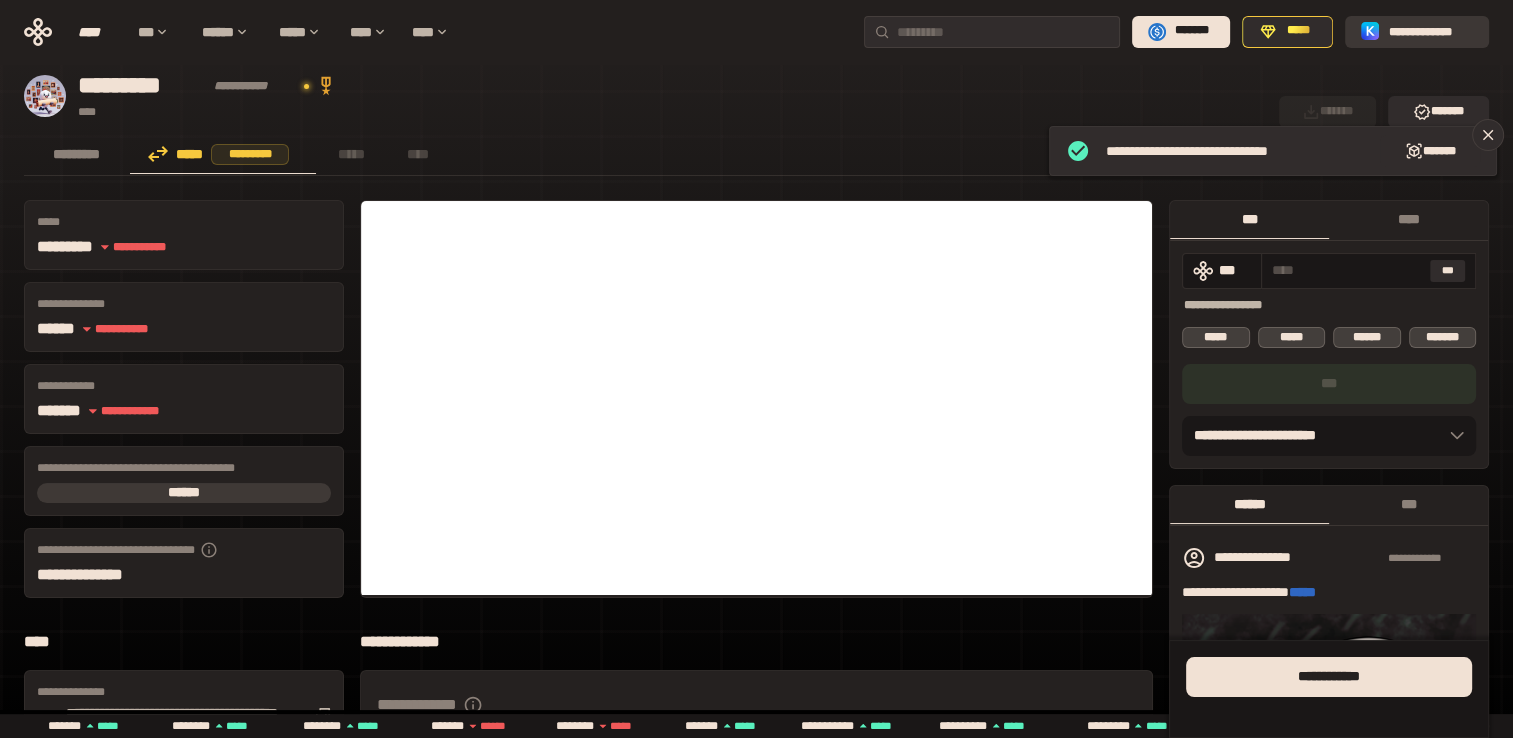 click 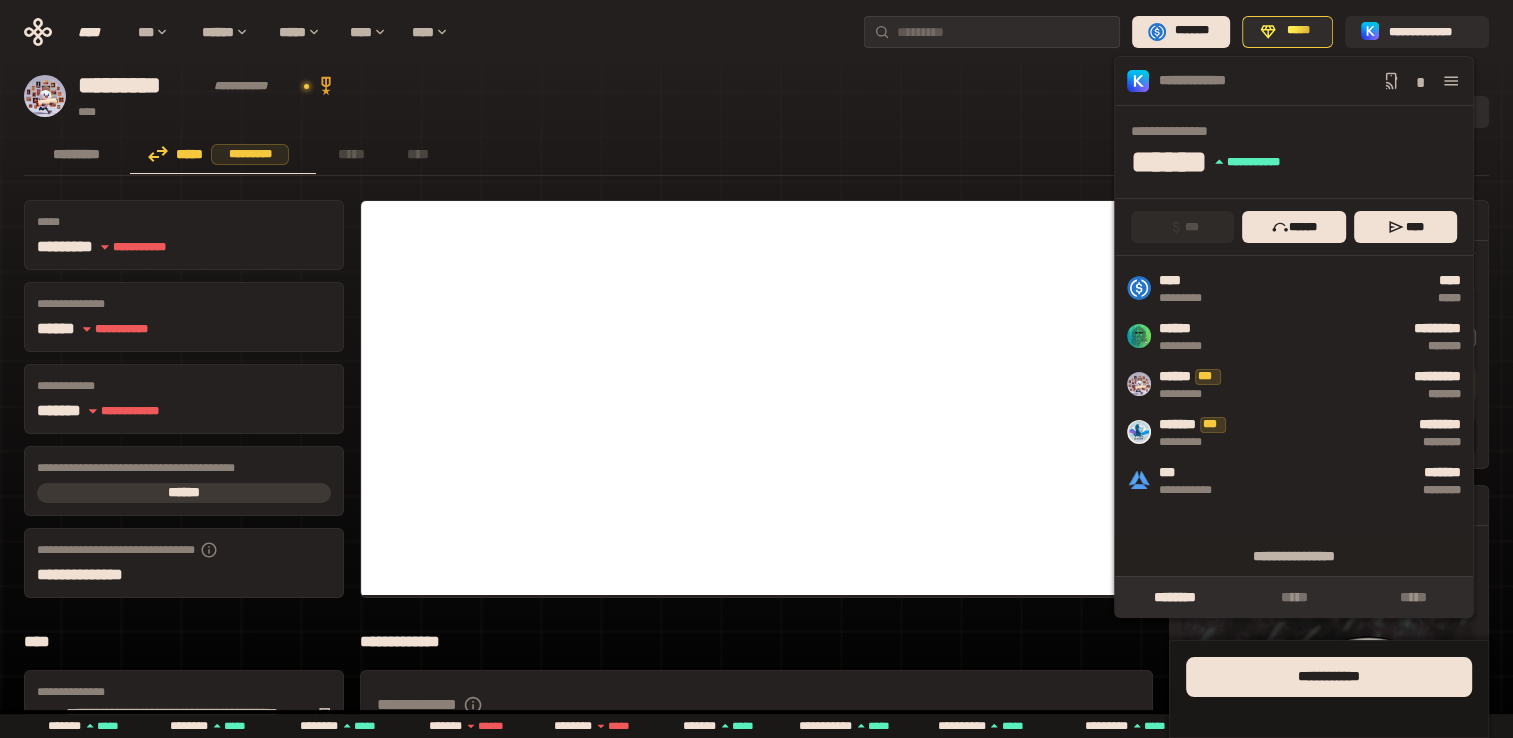 click on "**********" at bounding box center (645, 96) 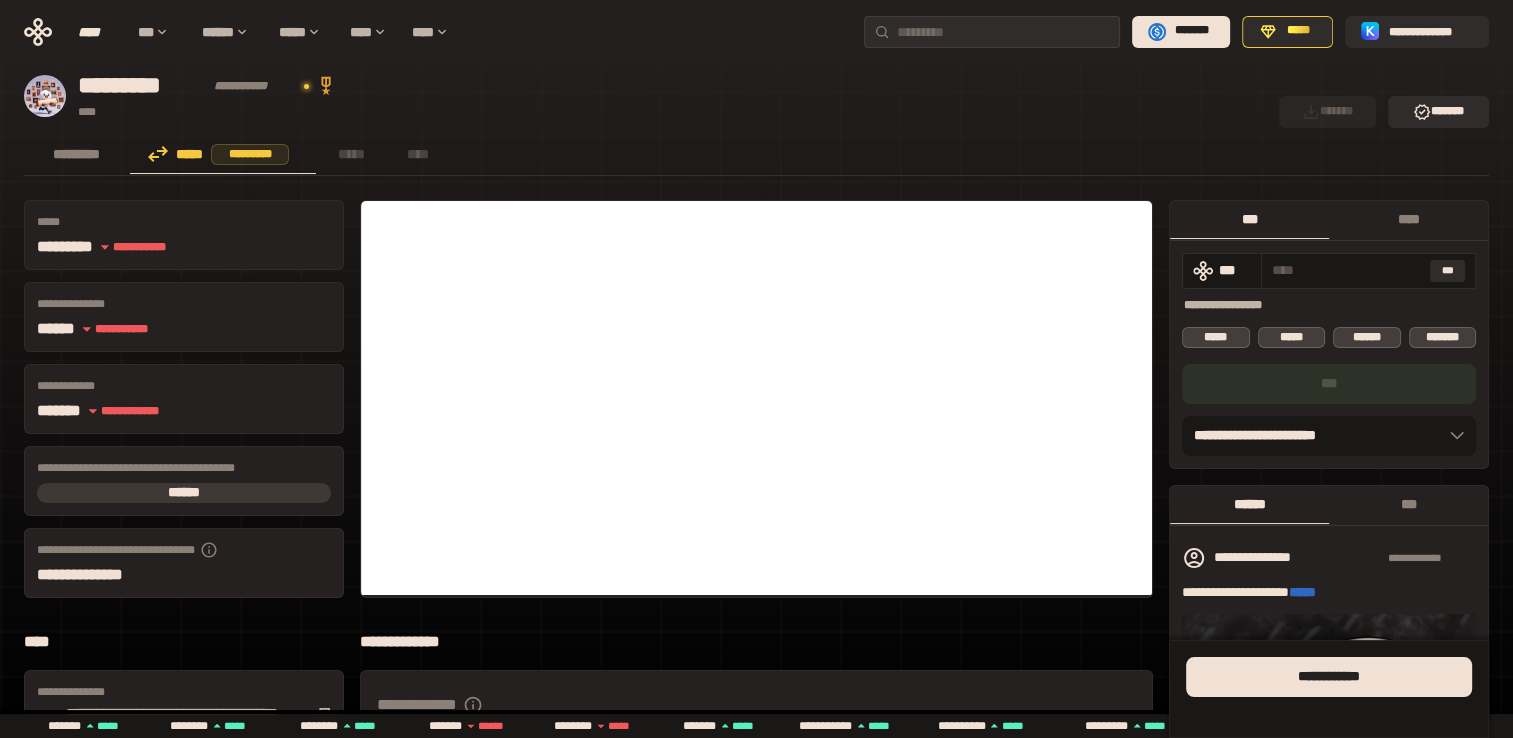 scroll, scrollTop: 0, scrollLeft: 0, axis: both 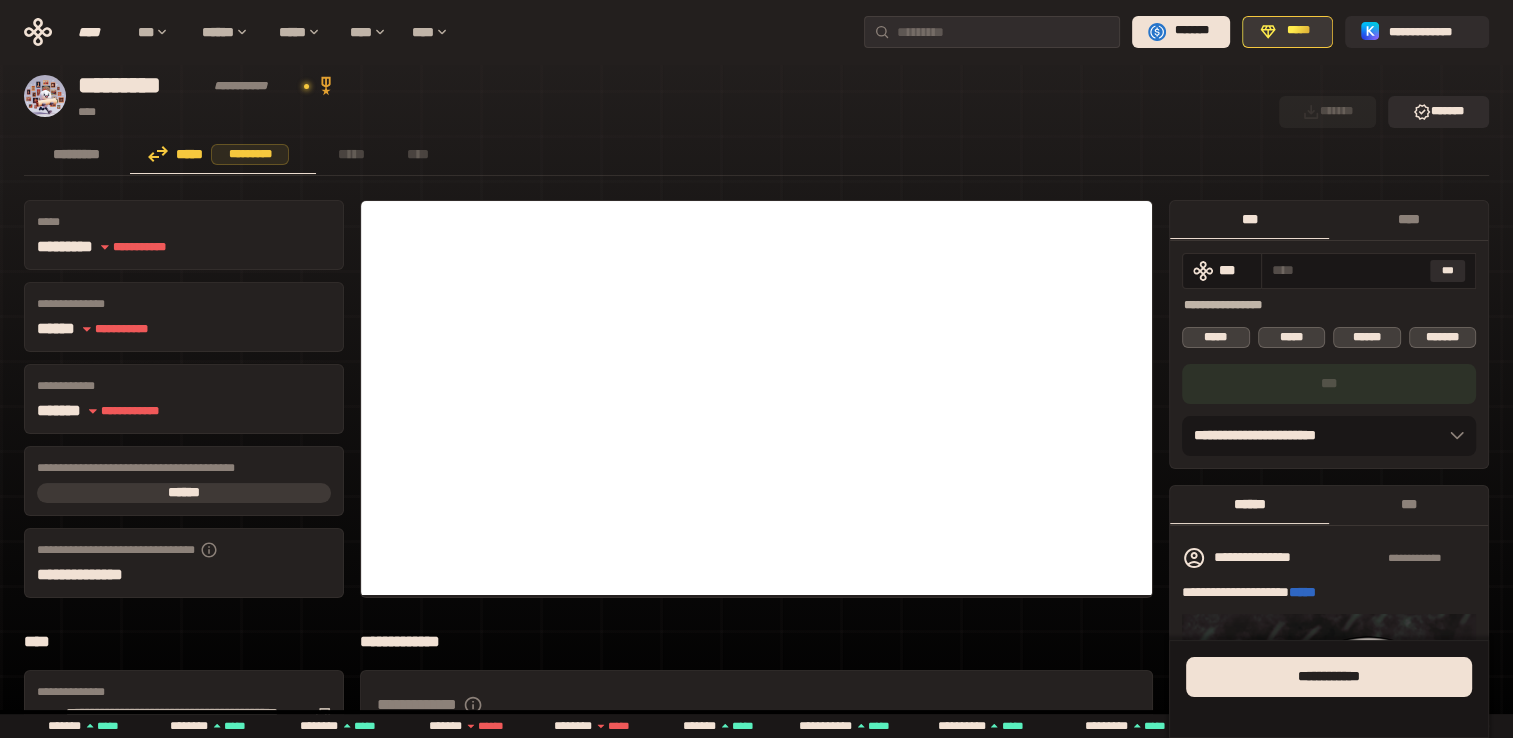 click on "*****" at bounding box center [1298, 31] 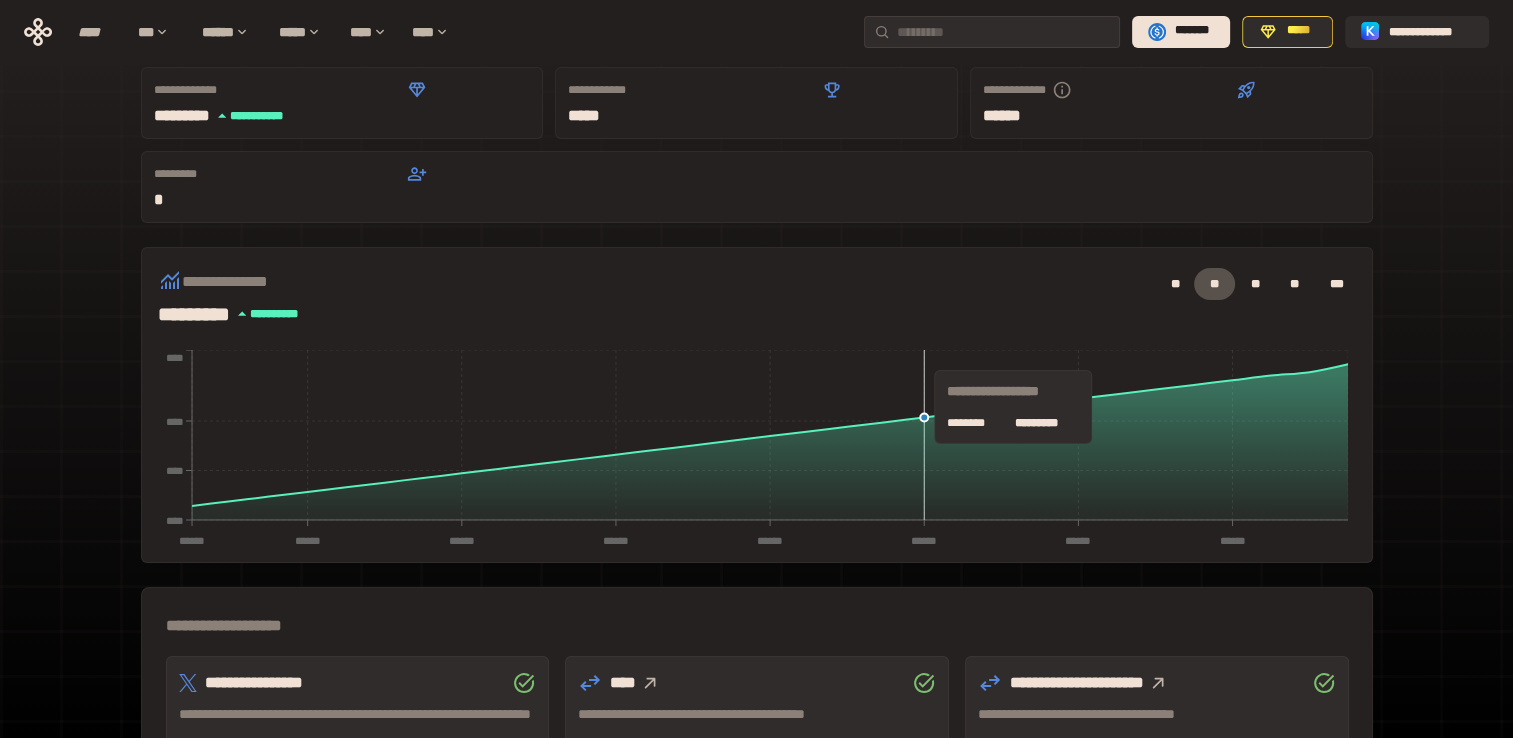 scroll, scrollTop: 0, scrollLeft: 0, axis: both 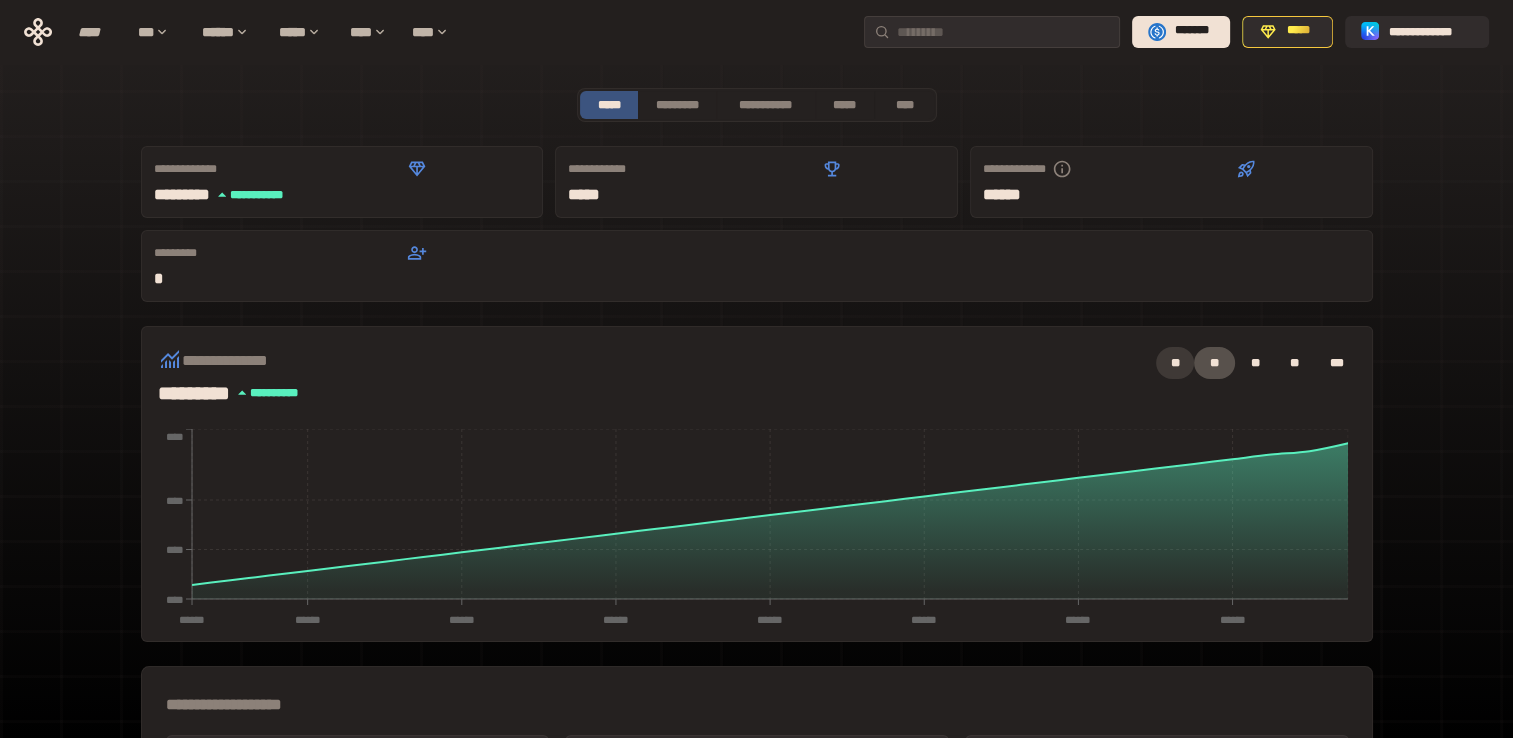 click on "**" at bounding box center [1175, 363] 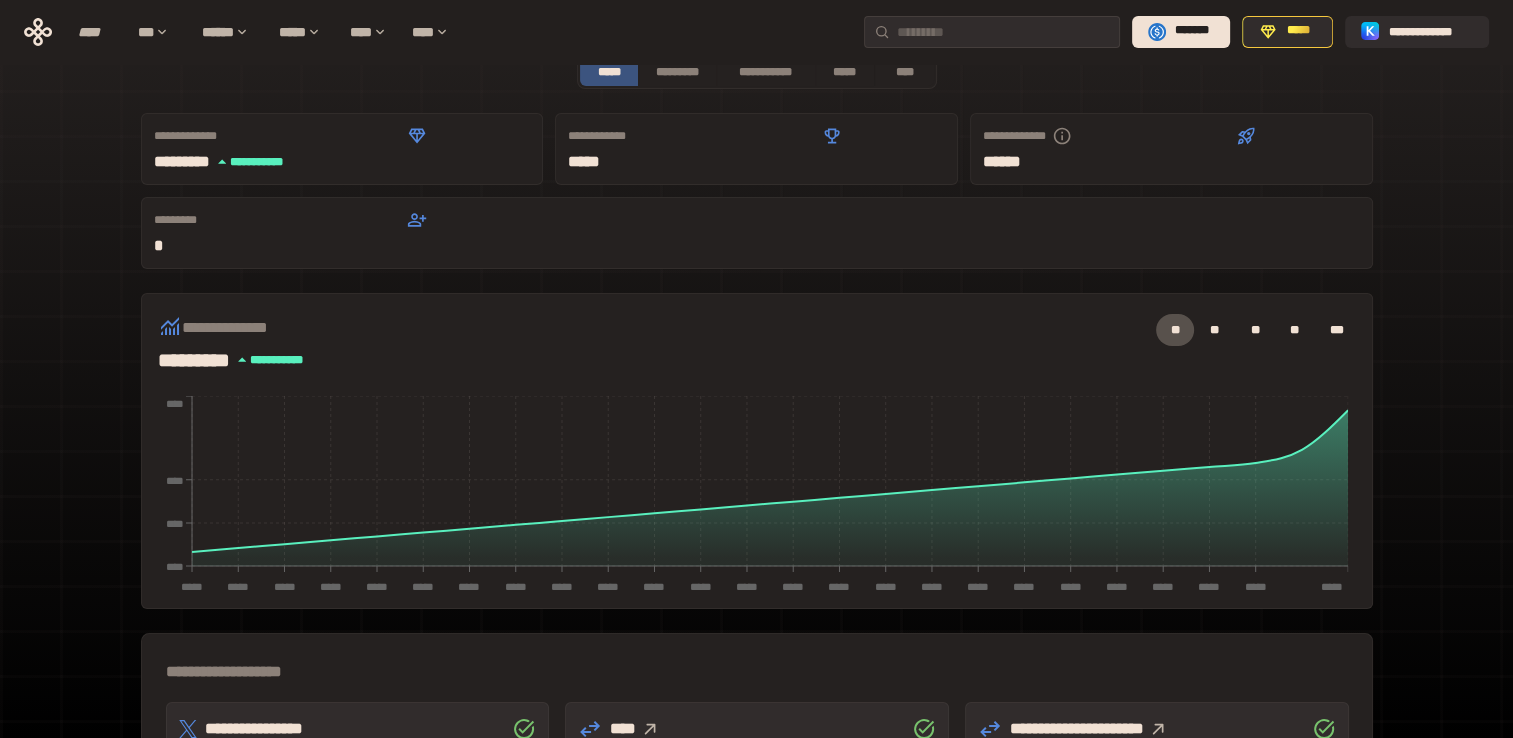 scroll, scrollTop: 0, scrollLeft: 0, axis: both 